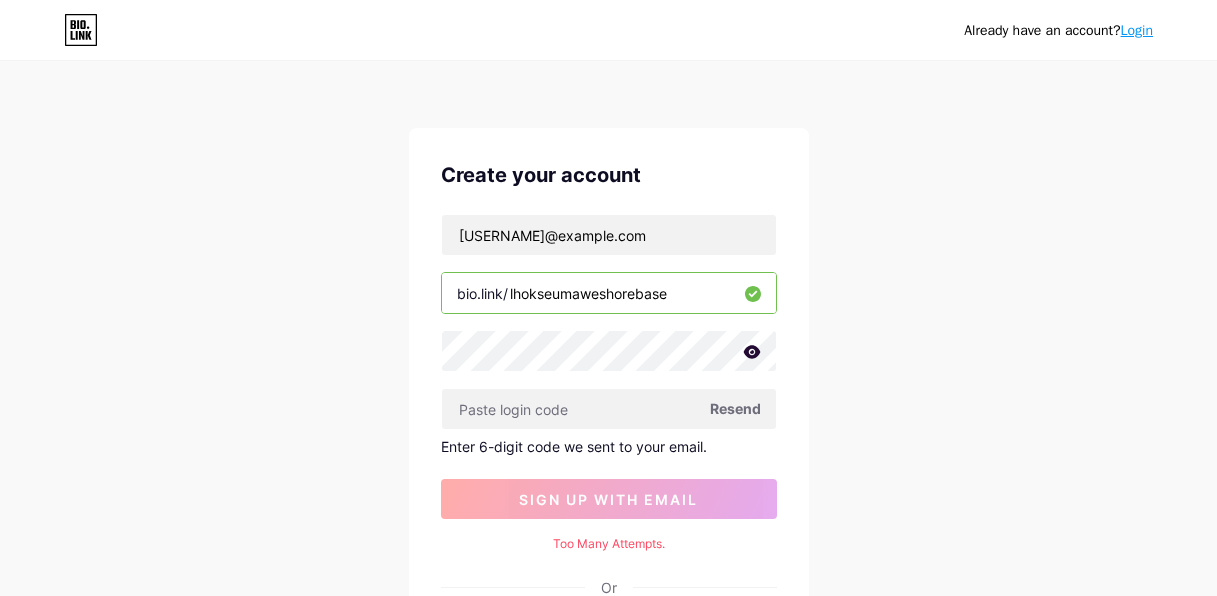 scroll, scrollTop: 74, scrollLeft: 0, axis: vertical 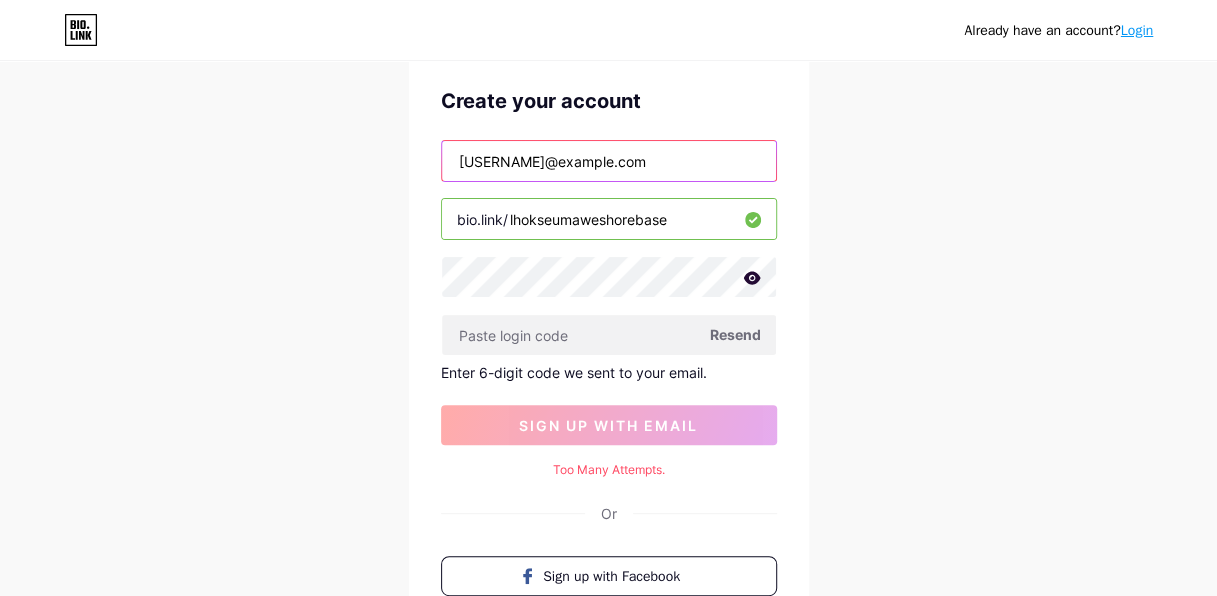 click on "[USERNAME]@example.com" at bounding box center [609, 161] 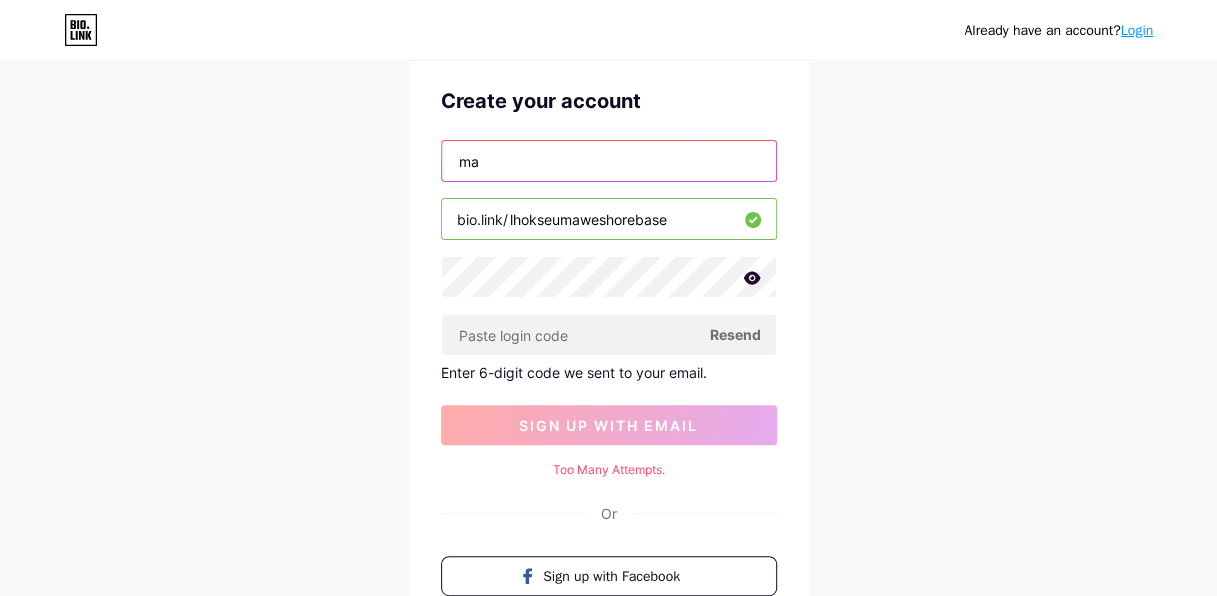 type on "m" 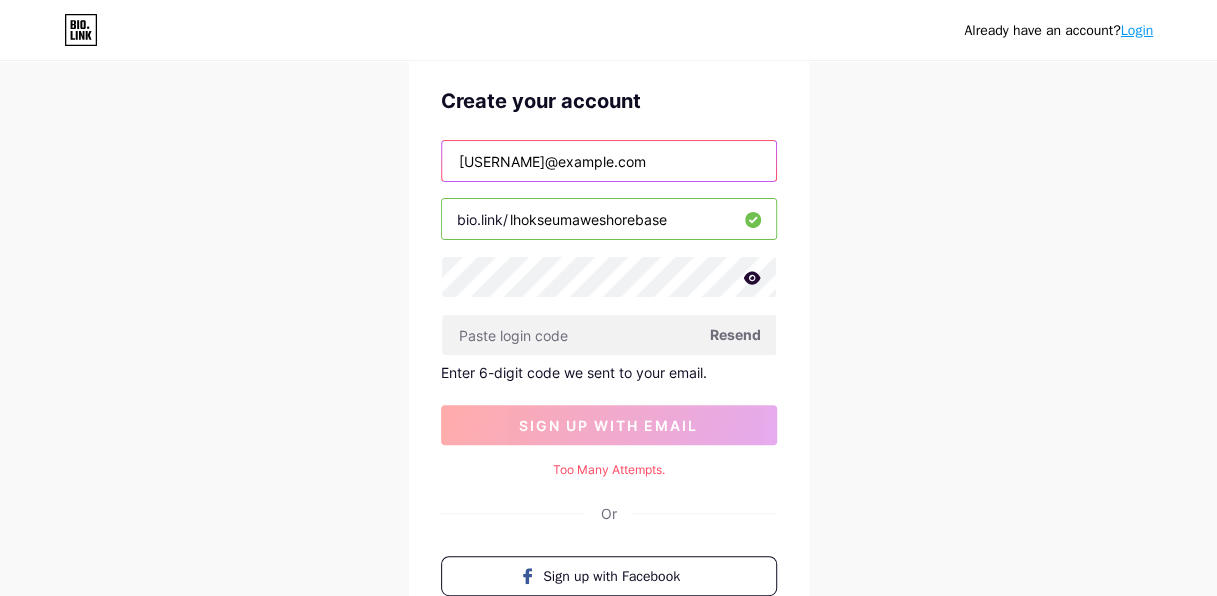 type on "[USERNAME]@example.com" 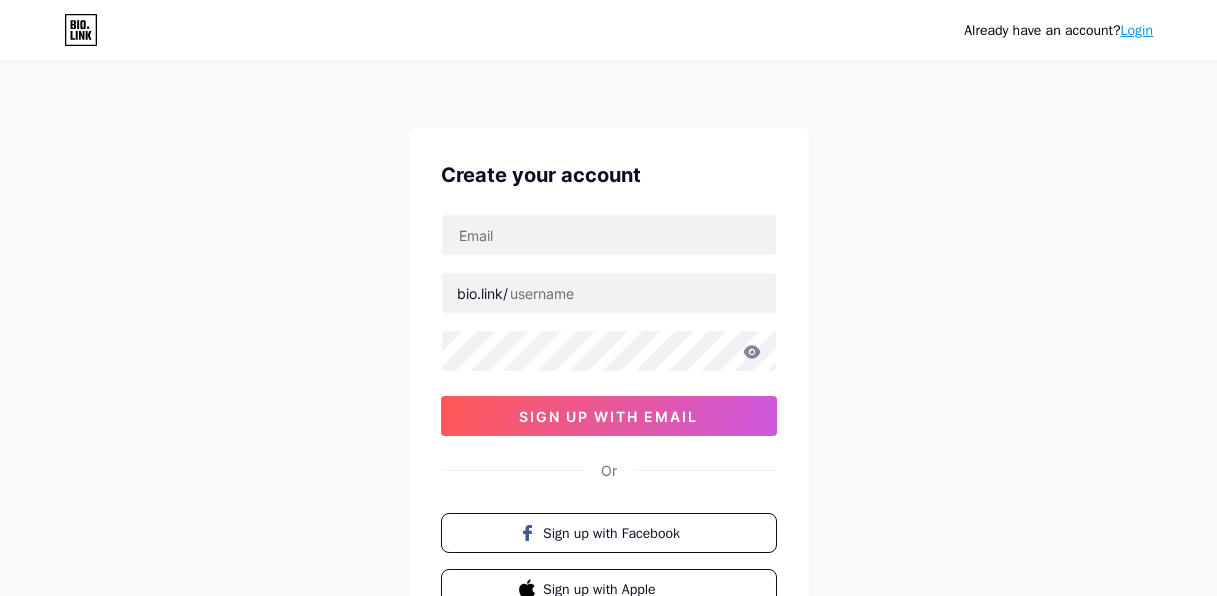 scroll, scrollTop: 0, scrollLeft: 0, axis: both 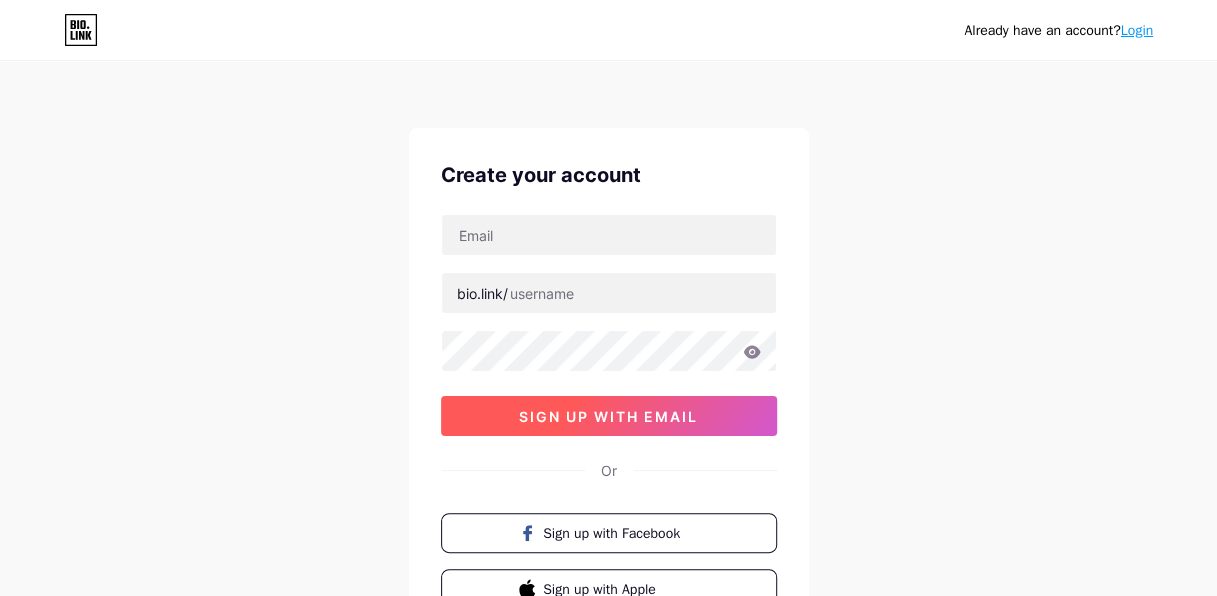 click on "sign up with email" at bounding box center (608, 416) 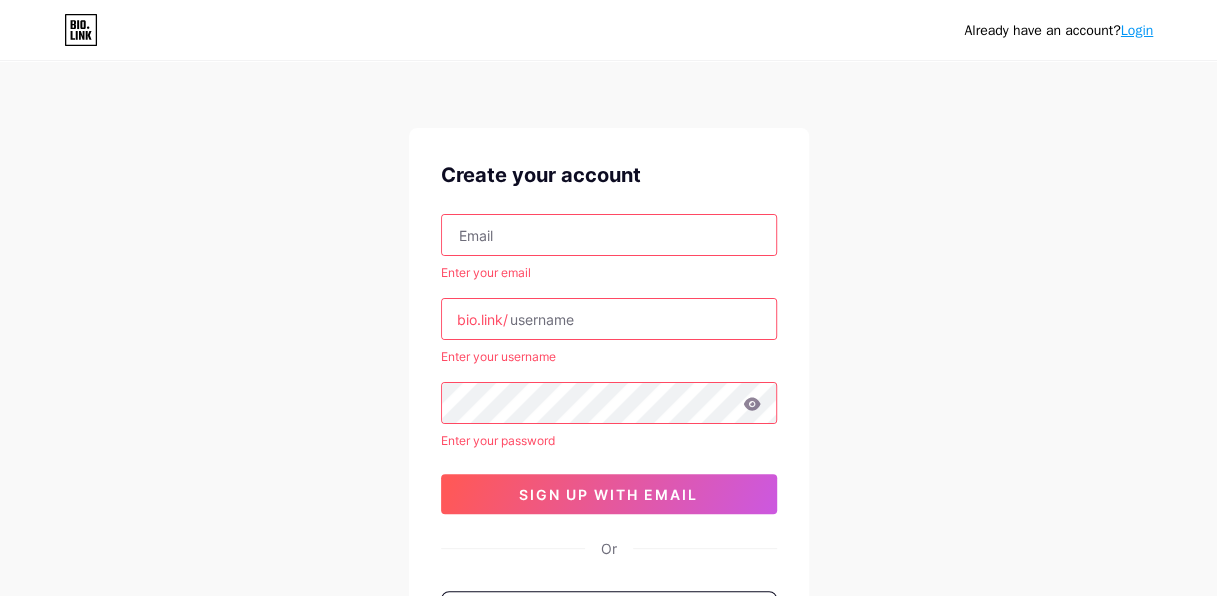 click at bounding box center [609, 235] 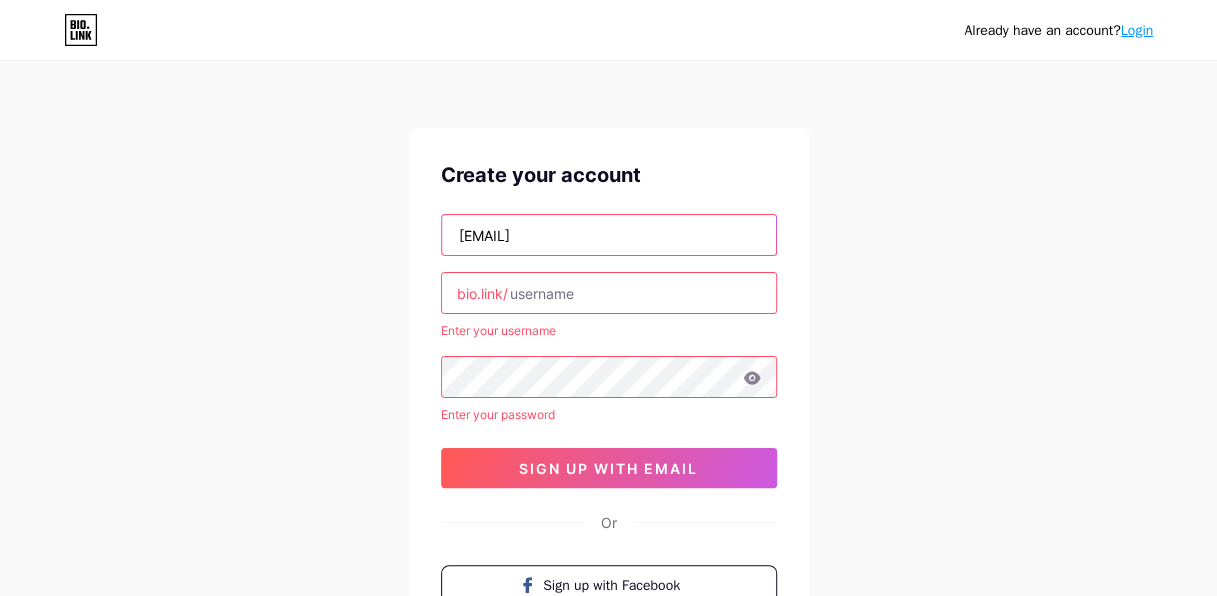 type on "[EMAIL]" 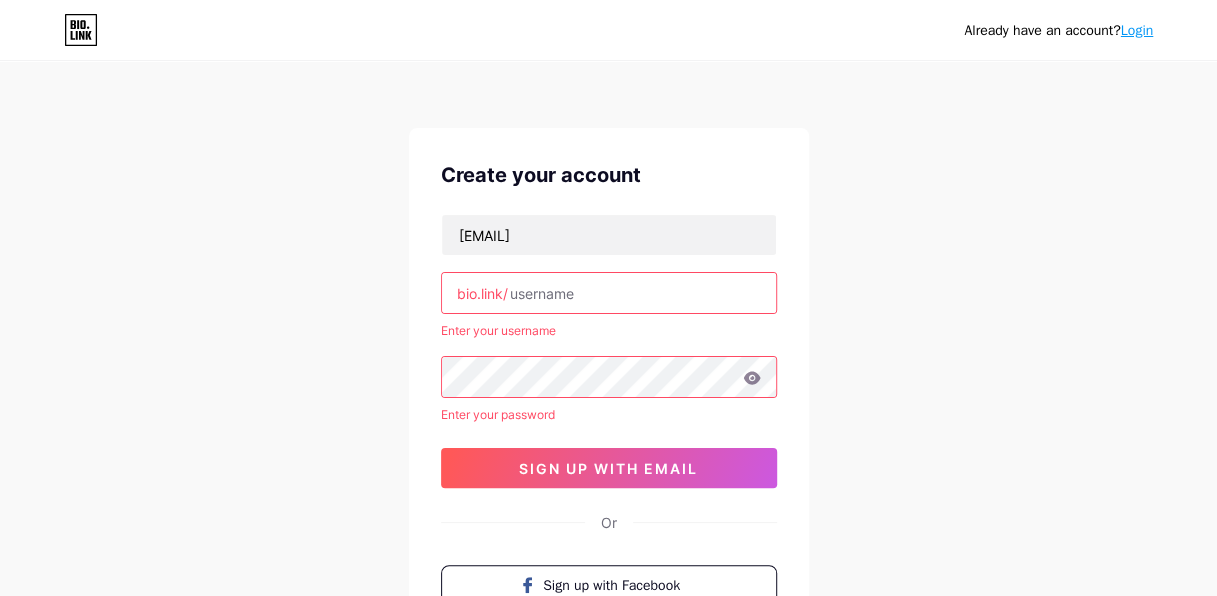 click at bounding box center (609, 293) 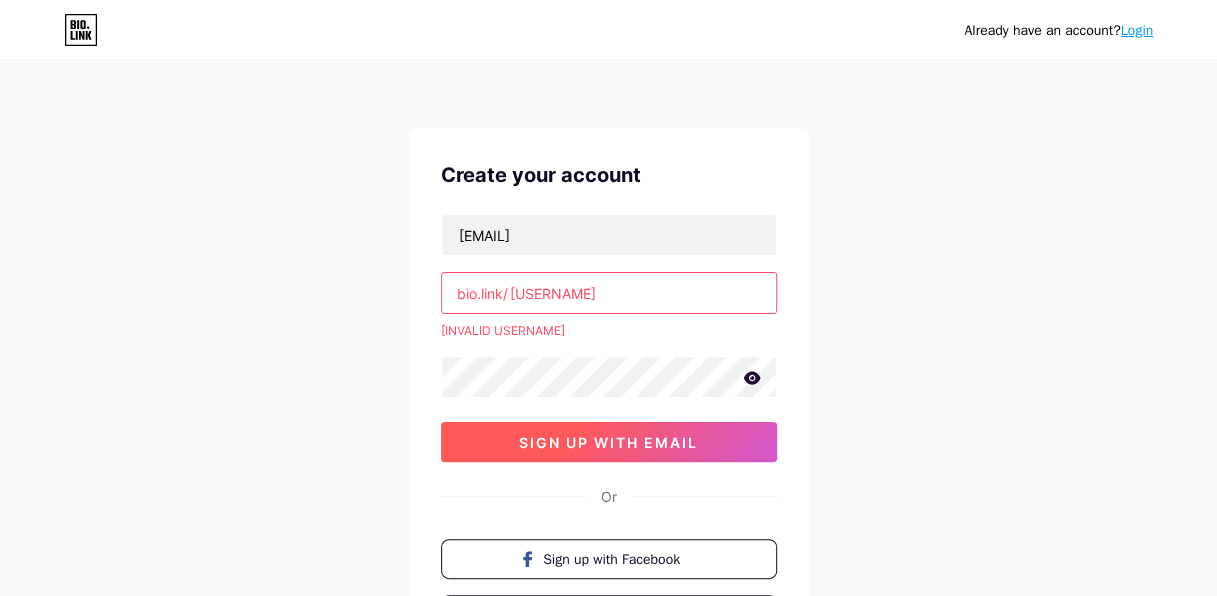 click on "sign up with email" at bounding box center (609, 442) 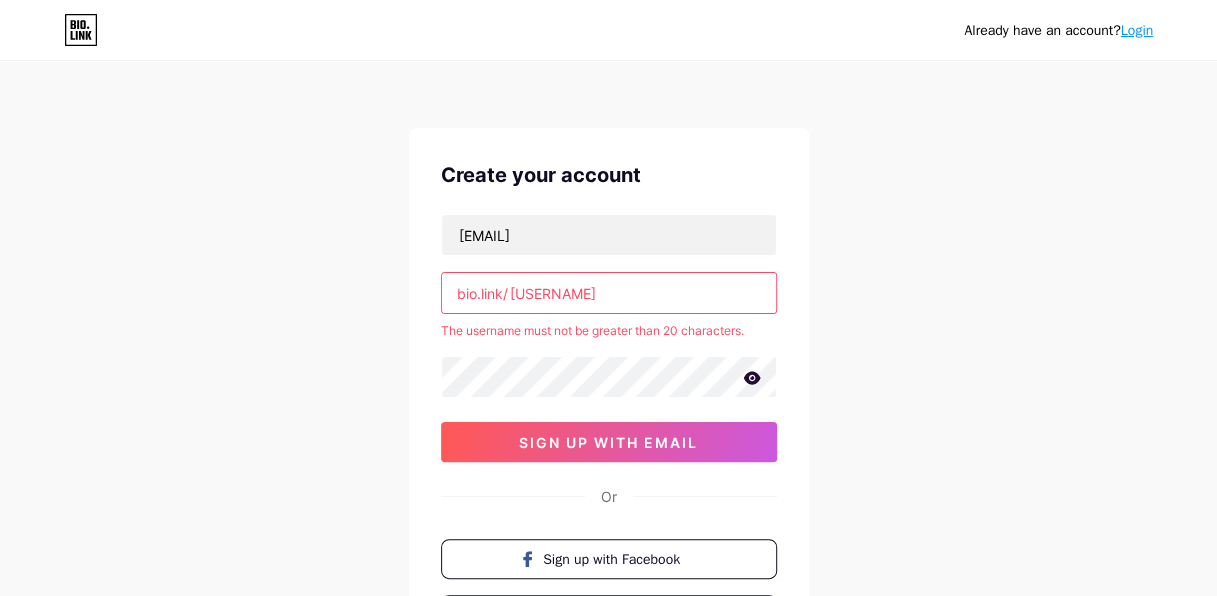 click on "[USERNAME]" at bounding box center (609, 293) 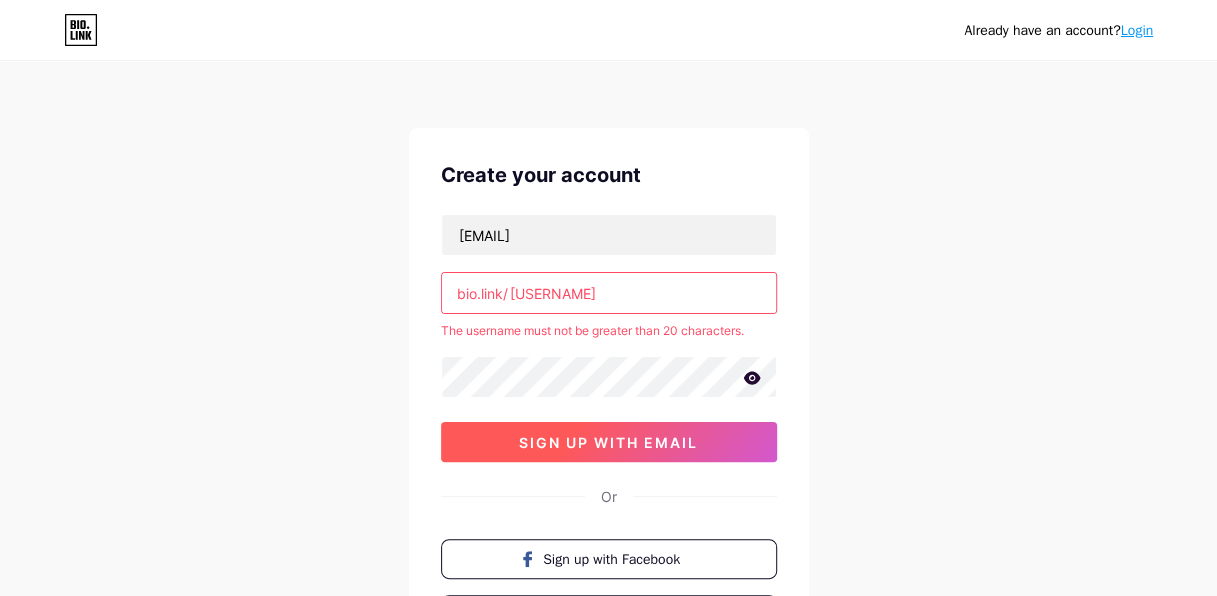 type on "[USERNAME]" 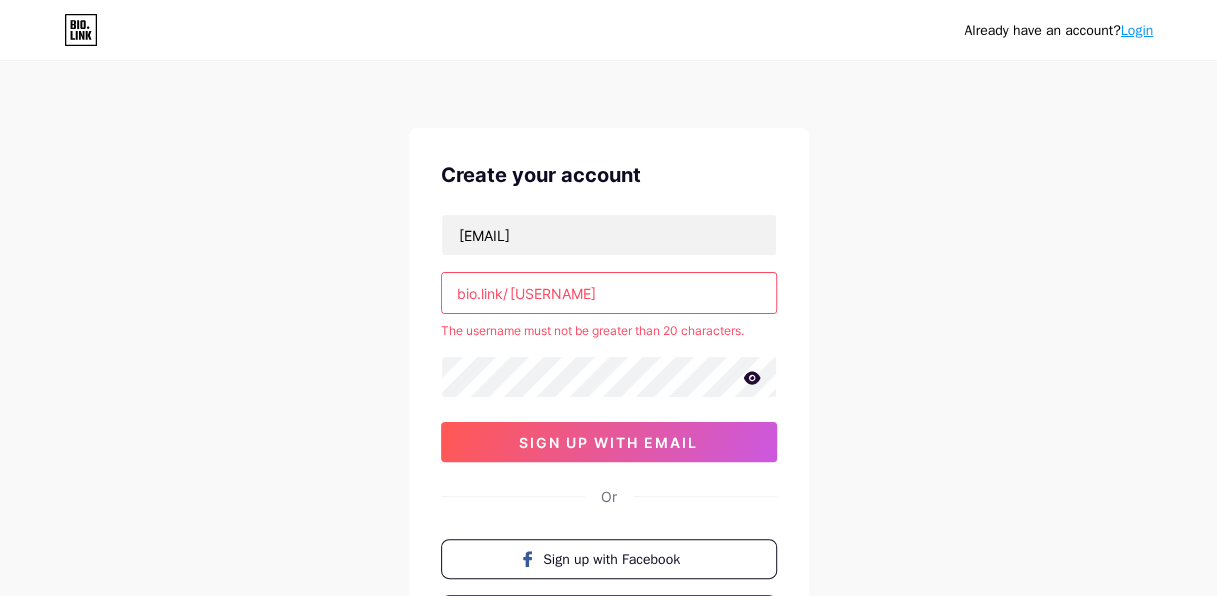 click on "Create your account     [EMAIL]     bio.link/   [USERNAME]     The username must not be greater than 20 characters.             [ALPHANUMERIC]" at bounding box center (609, 397) 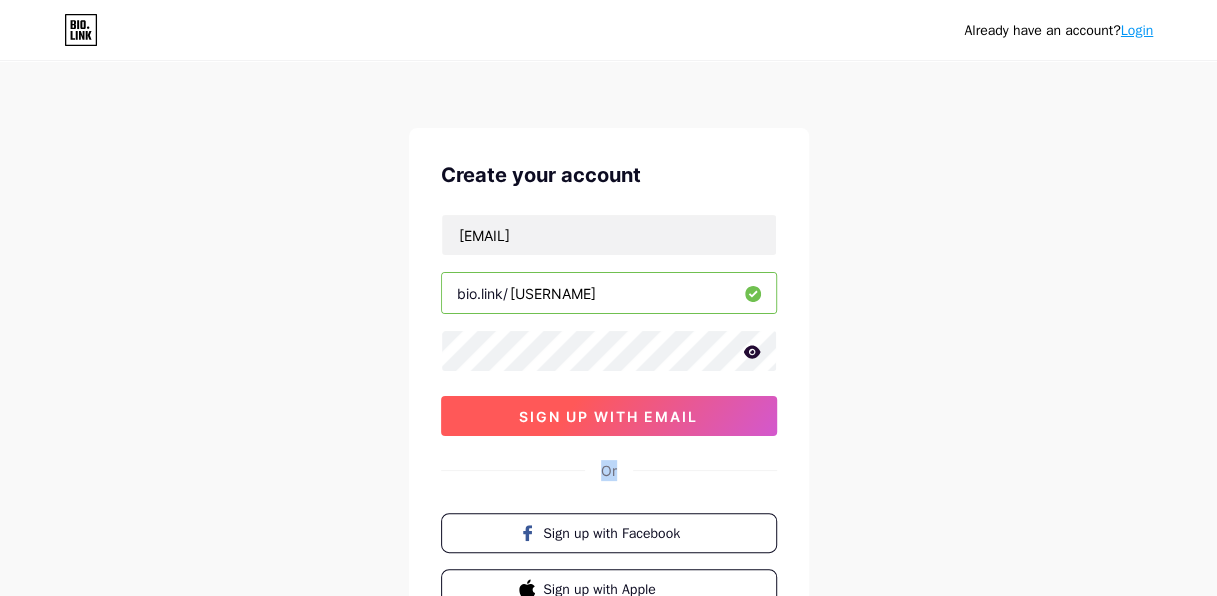 drag, startPoint x: 631, startPoint y: 443, endPoint x: 522, endPoint y: 412, distance: 113.32255 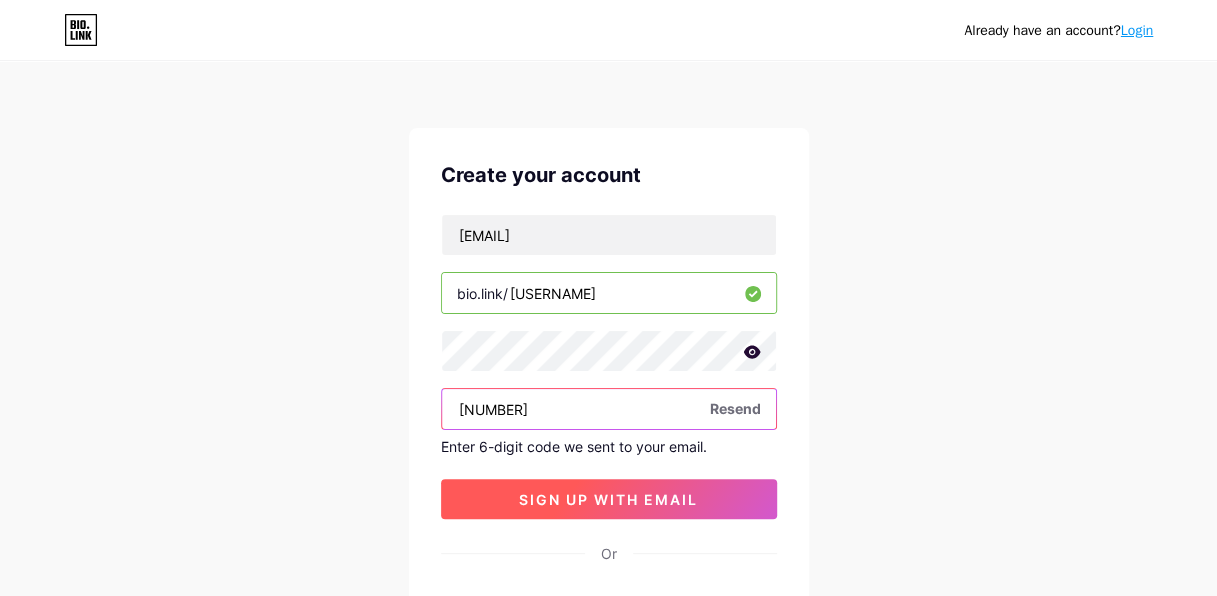 type on "[NUMBER]" 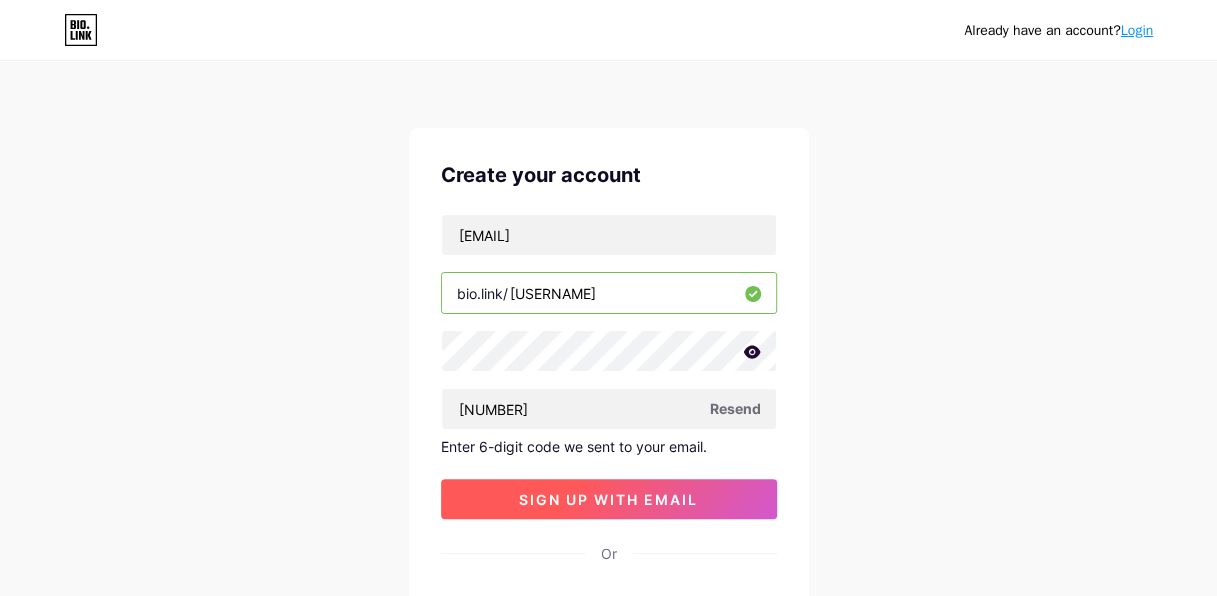 click on "sign up with email" at bounding box center [609, 499] 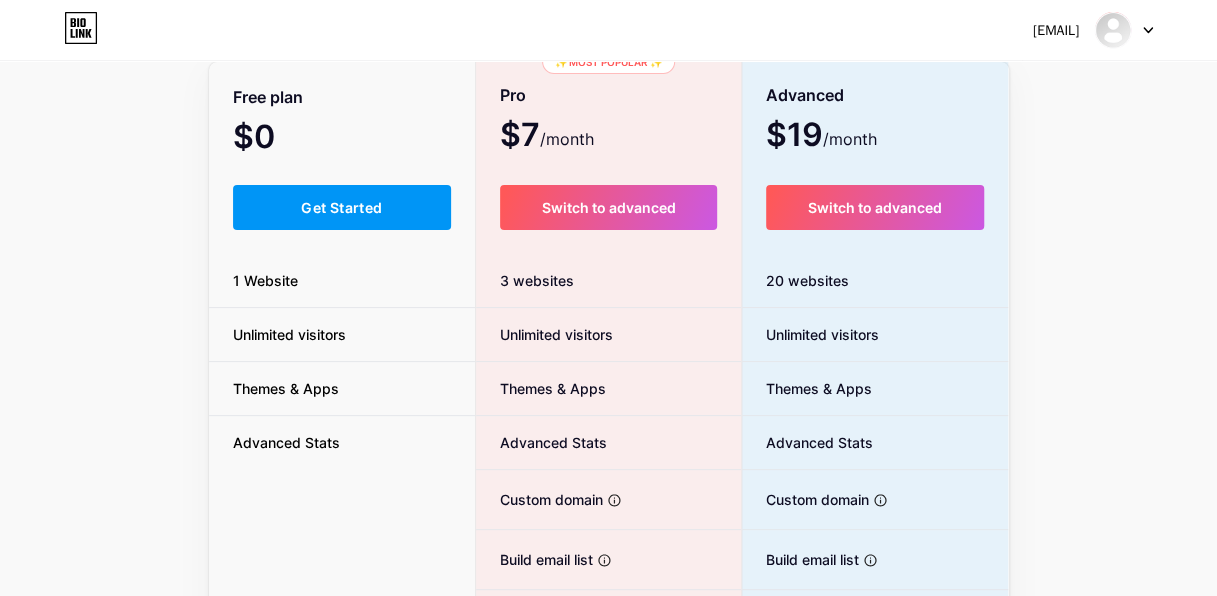 scroll, scrollTop: 200, scrollLeft: 0, axis: vertical 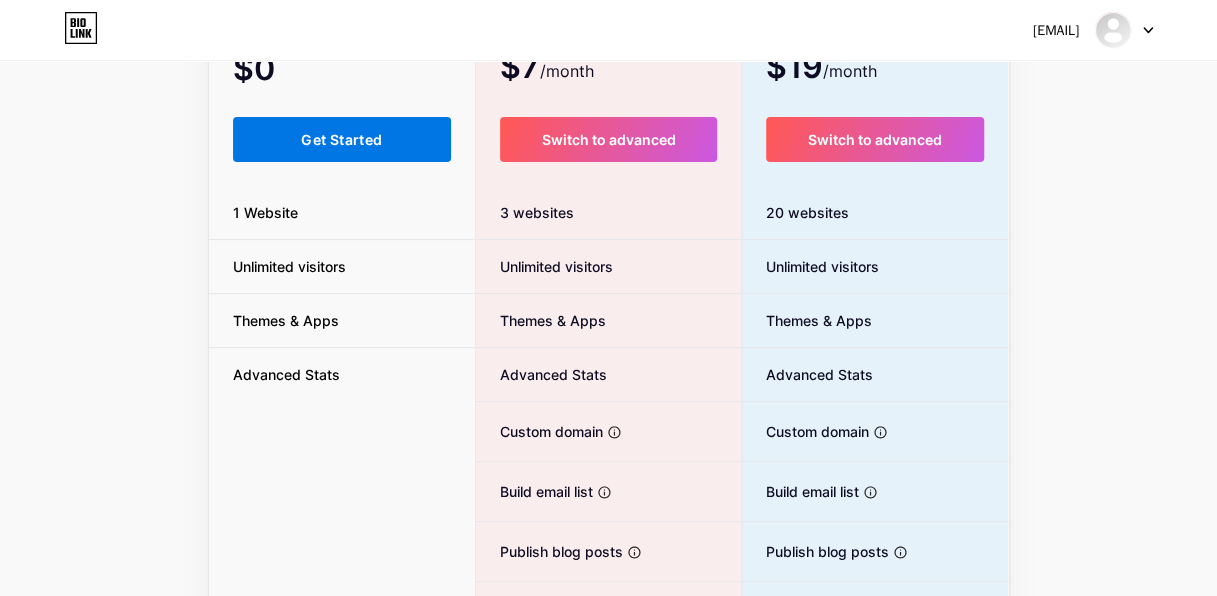 click on "Get Started" at bounding box center [341, 139] 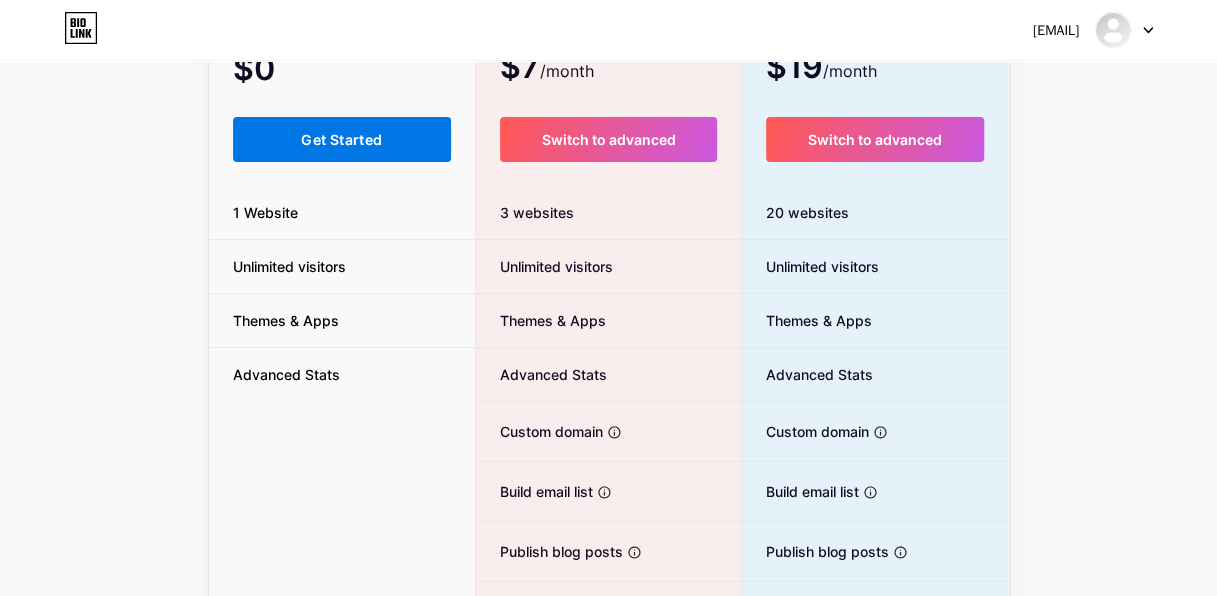 scroll, scrollTop: 0, scrollLeft: 0, axis: both 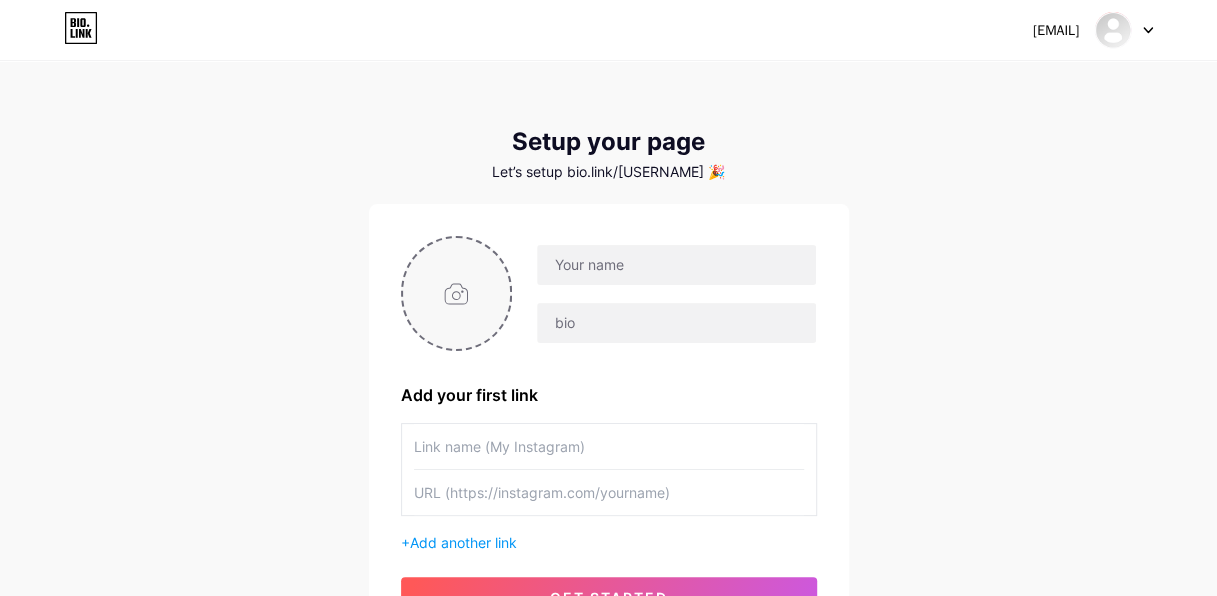 click at bounding box center [457, 293] 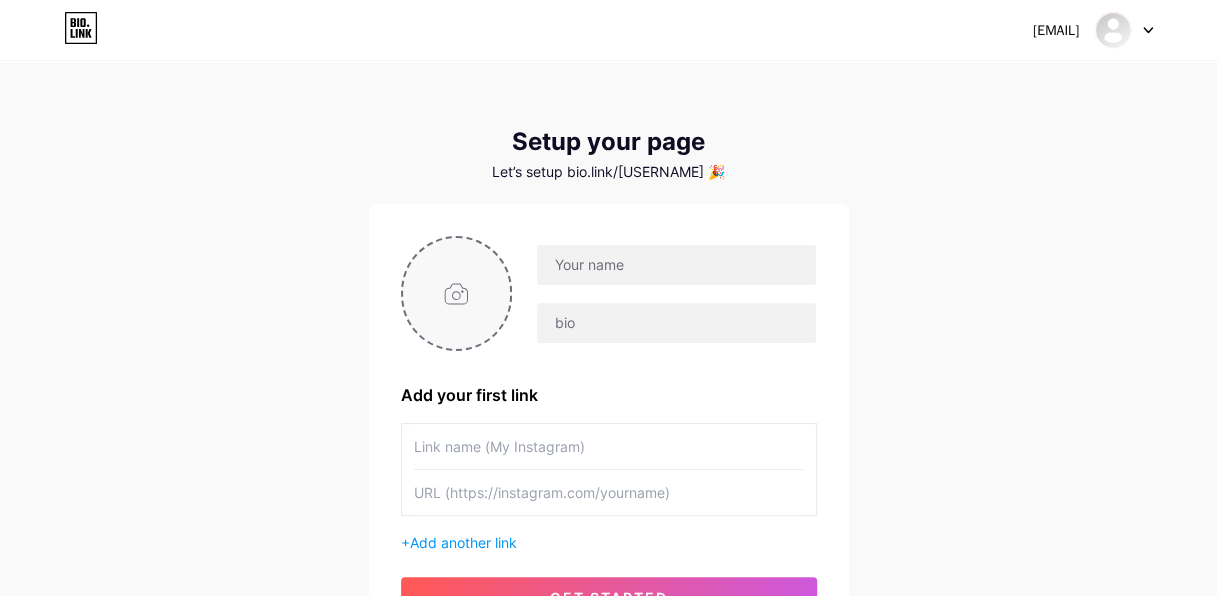 type on "C:\fakepath\LOGO PTP.jpg" 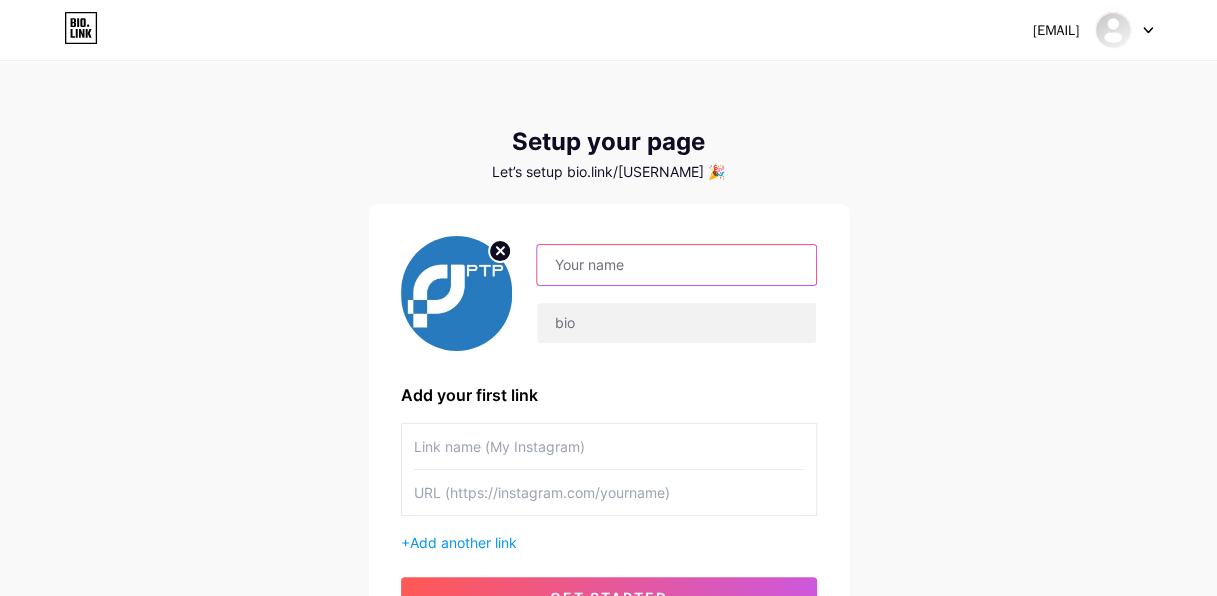 click at bounding box center (676, 265) 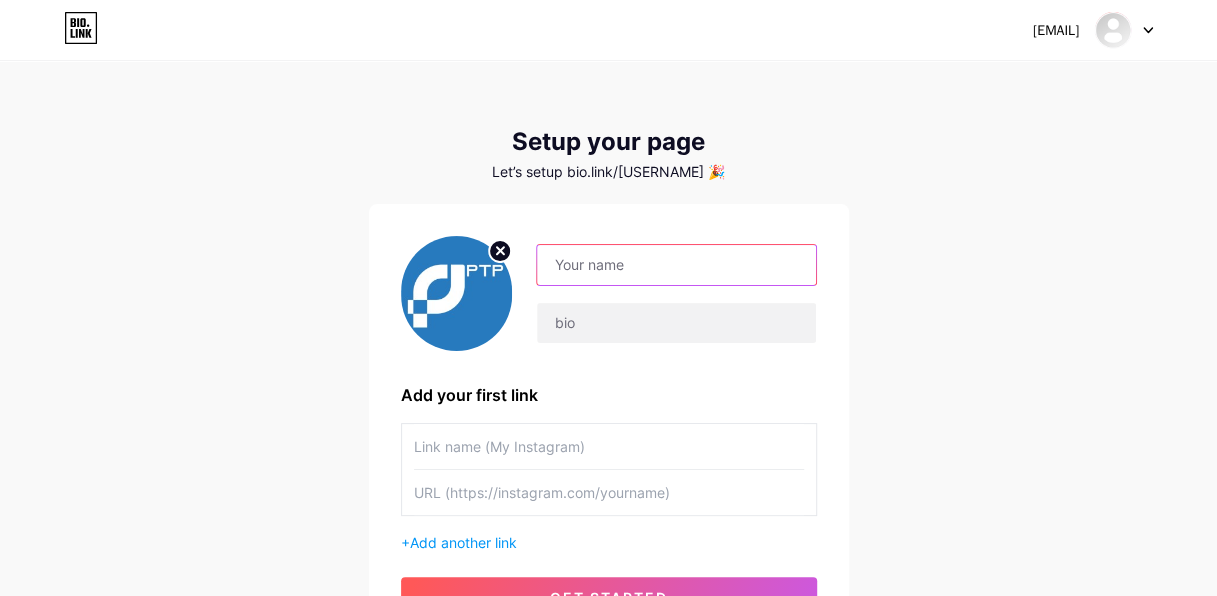 type on "[LOCATION]" 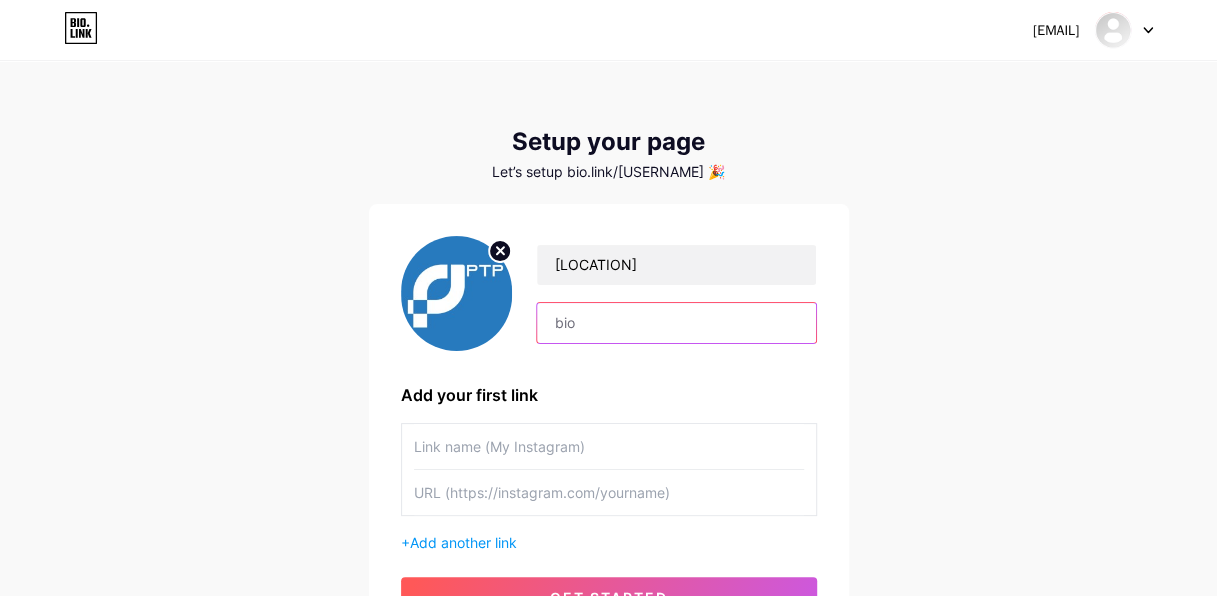 click at bounding box center [676, 323] 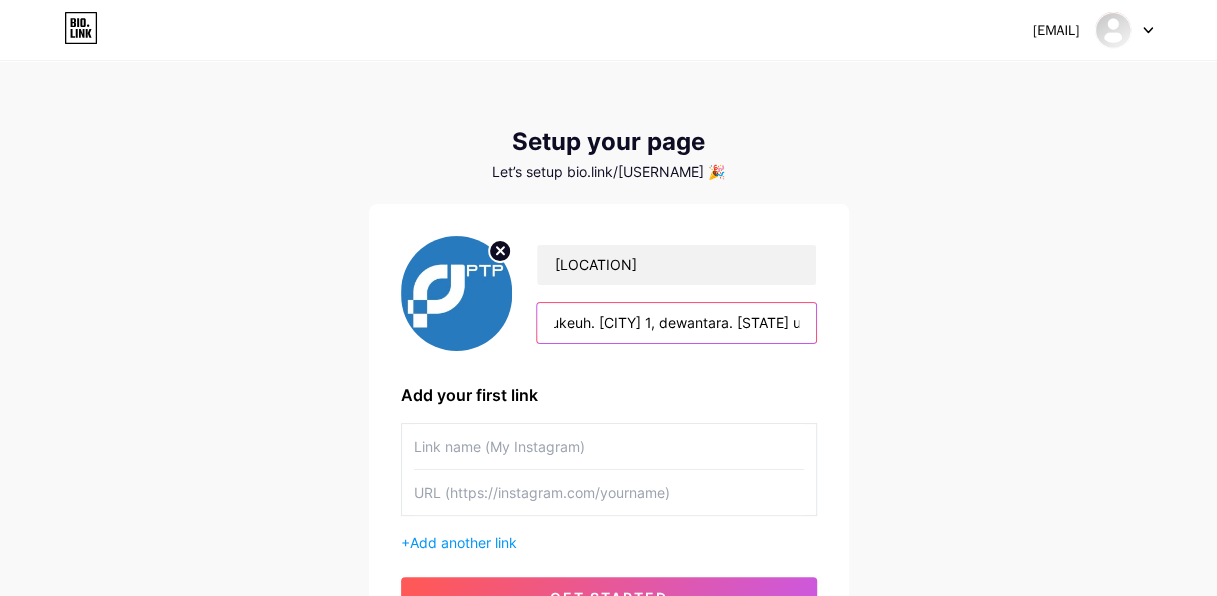 scroll, scrollTop: 0, scrollLeft: 154, axis: horizontal 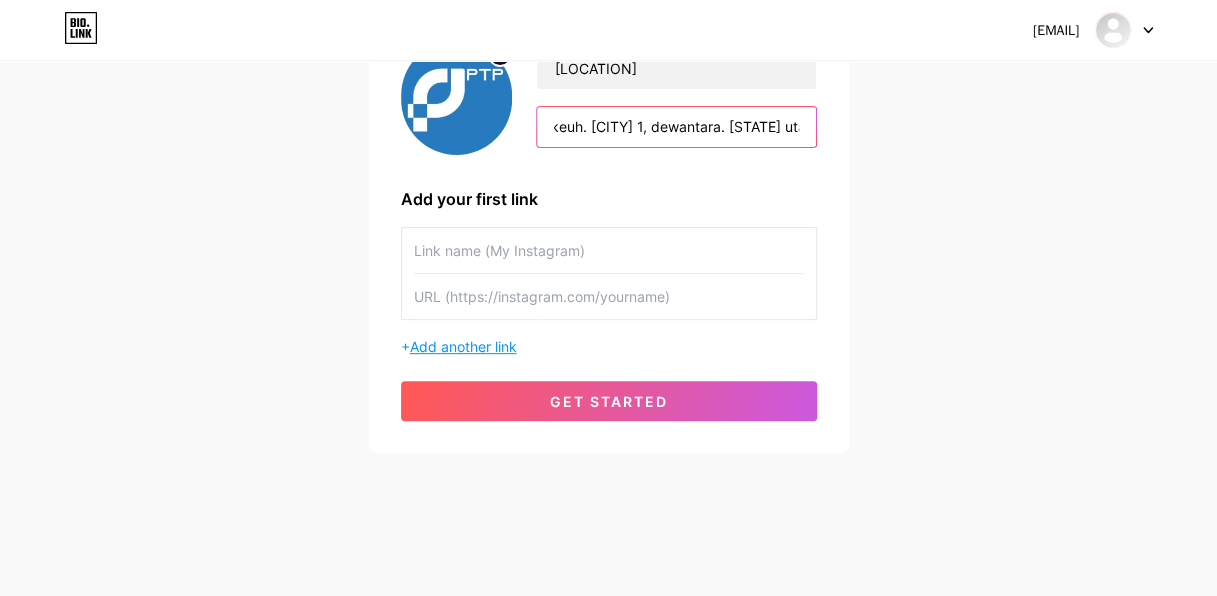 type on "Pelabuhan Kreung Geukeuh. [CITY] 1, dewantara. [STATE] utara" 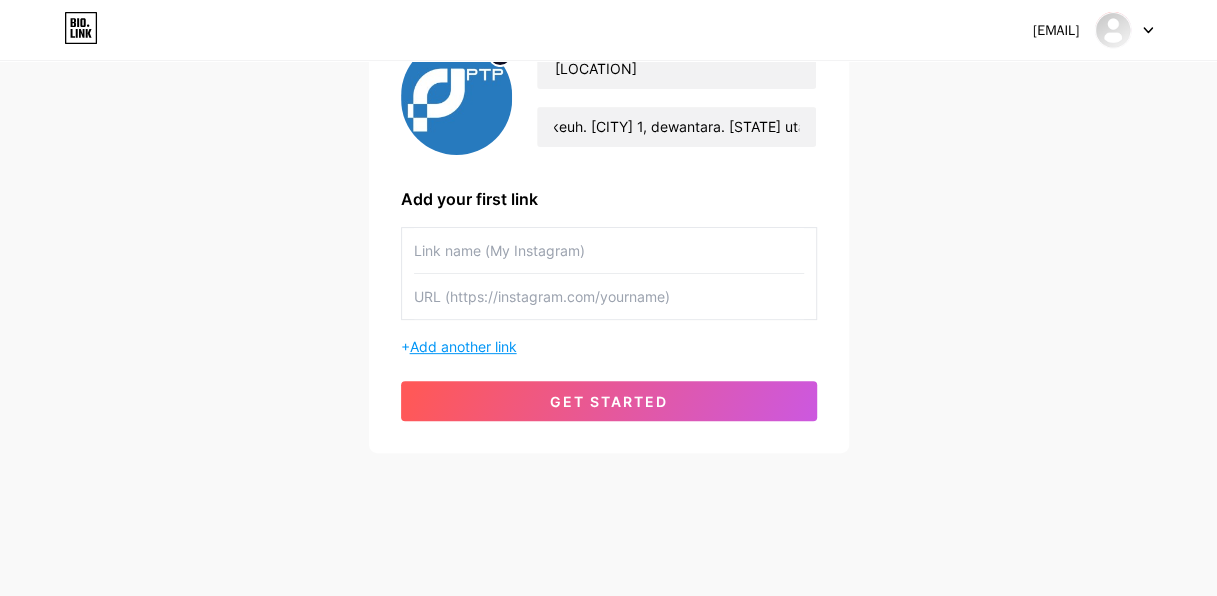 click on "Add another link" at bounding box center (463, 346) 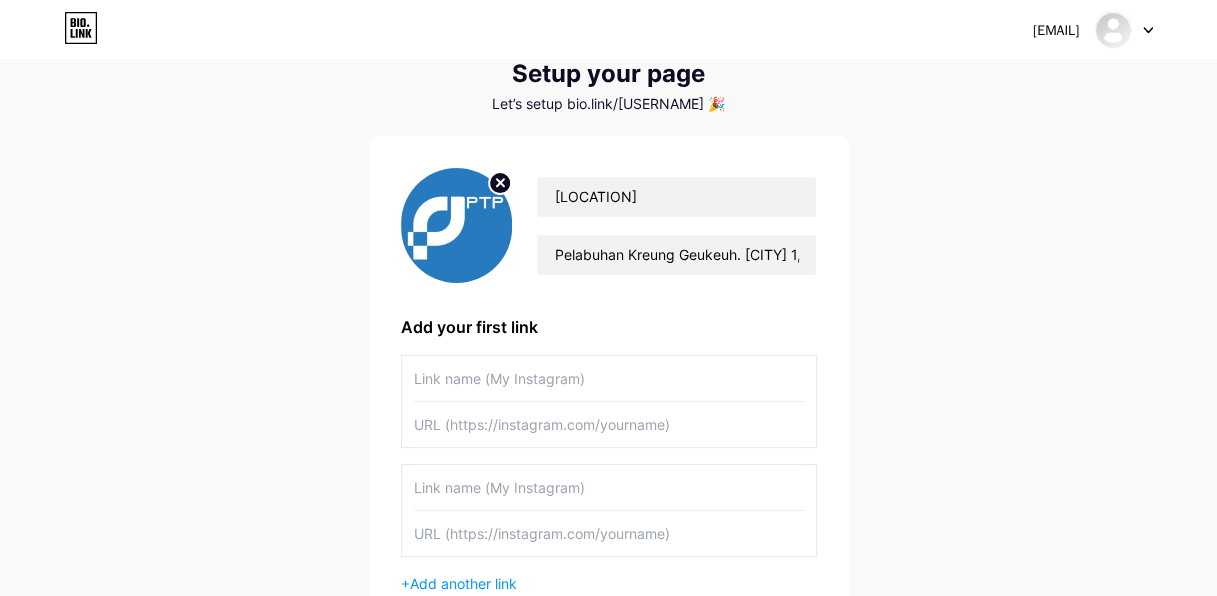 scroll, scrollTop: 100, scrollLeft: 0, axis: vertical 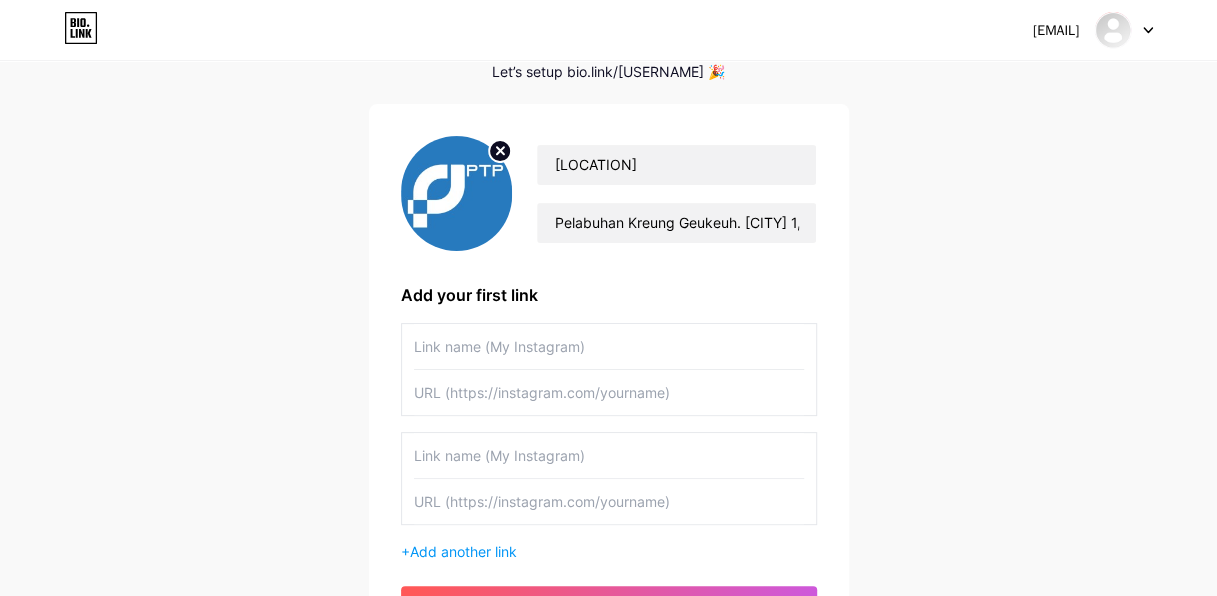 paste on "https://drive.google.com/drive/folders/1ezUViejkK62qtuLXqNDzpvu1-P-kmXIW?usp=drive_link" 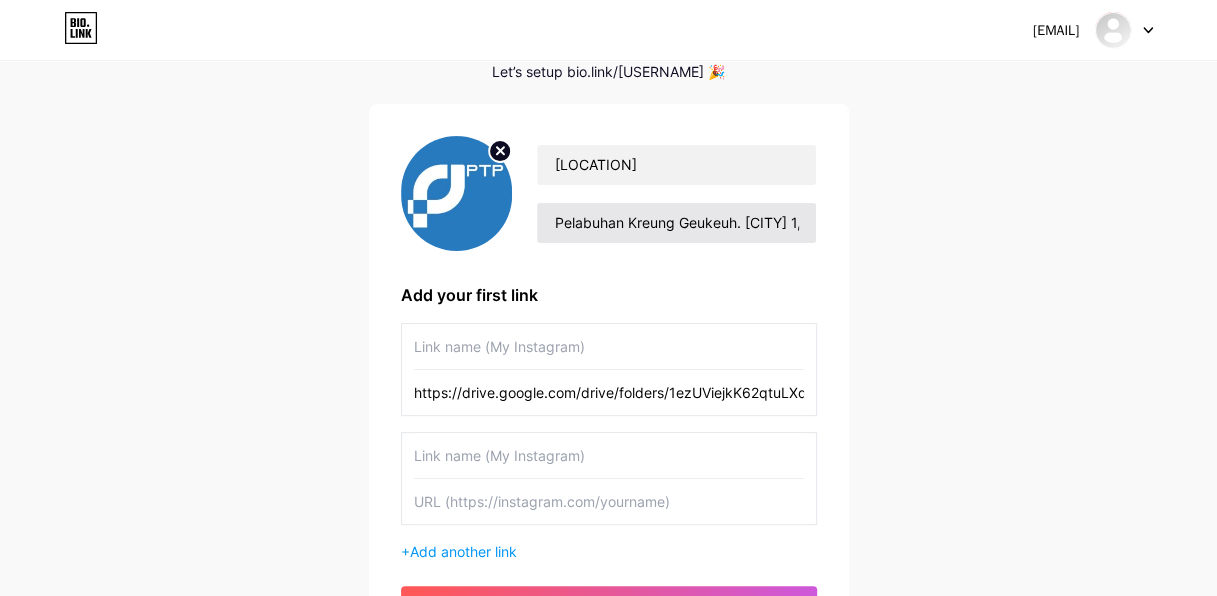 scroll, scrollTop: 0, scrollLeft: 231, axis: horizontal 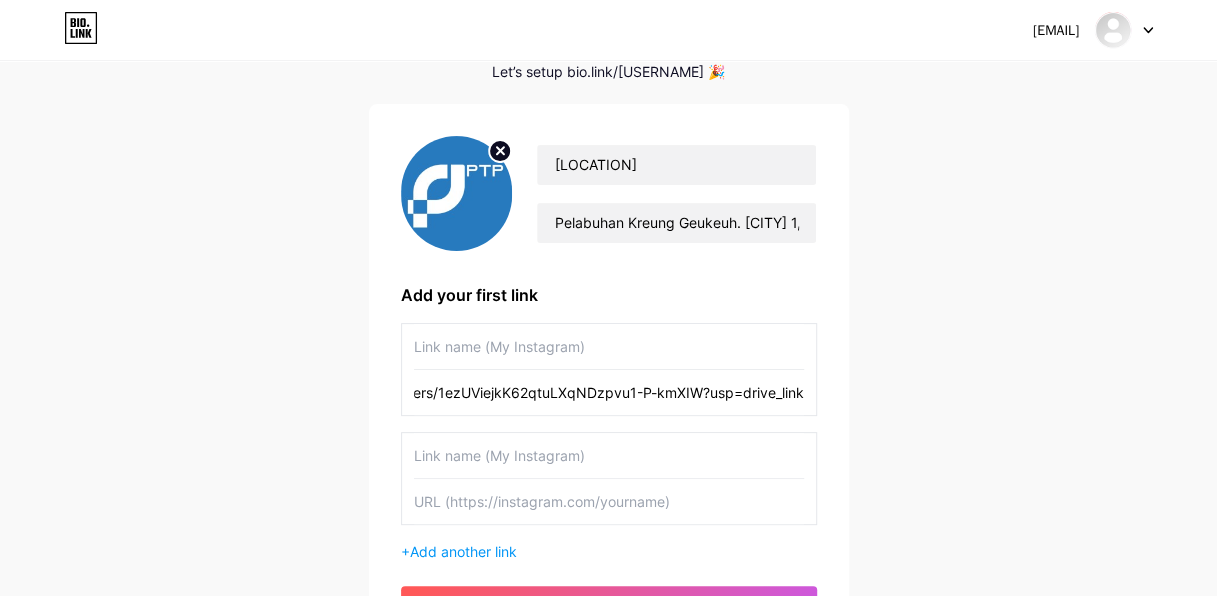 type on "https://drive.google.com/drive/folders/1ezUViejkK62qtuLXqNDzpvu1-P-kmXIW?usp=drive_link" 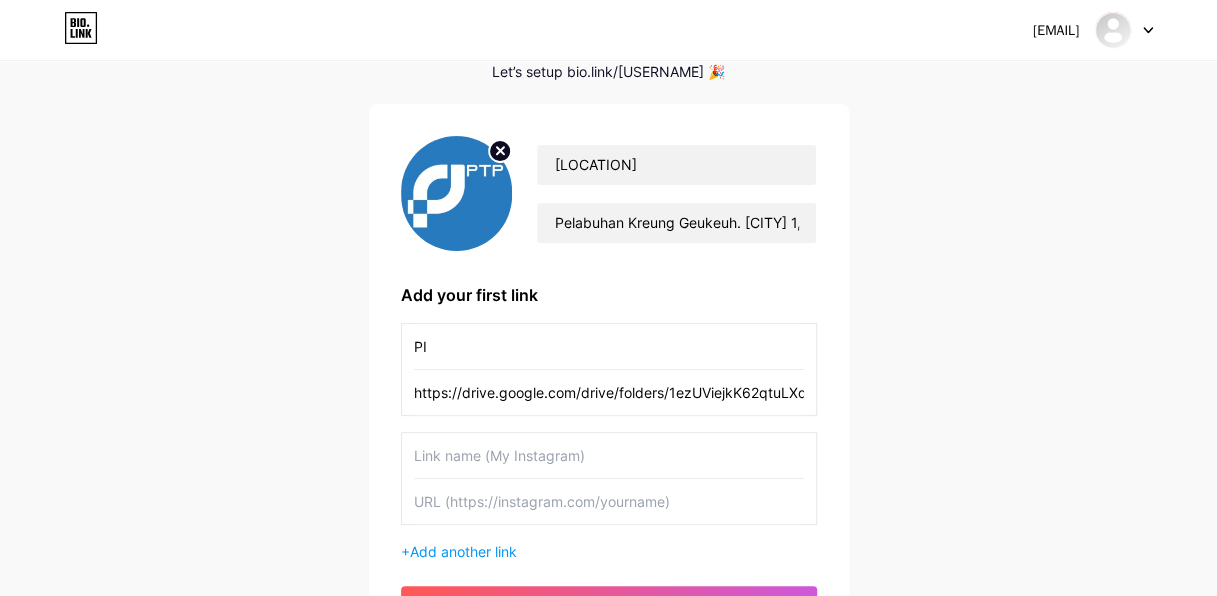 type on "P" 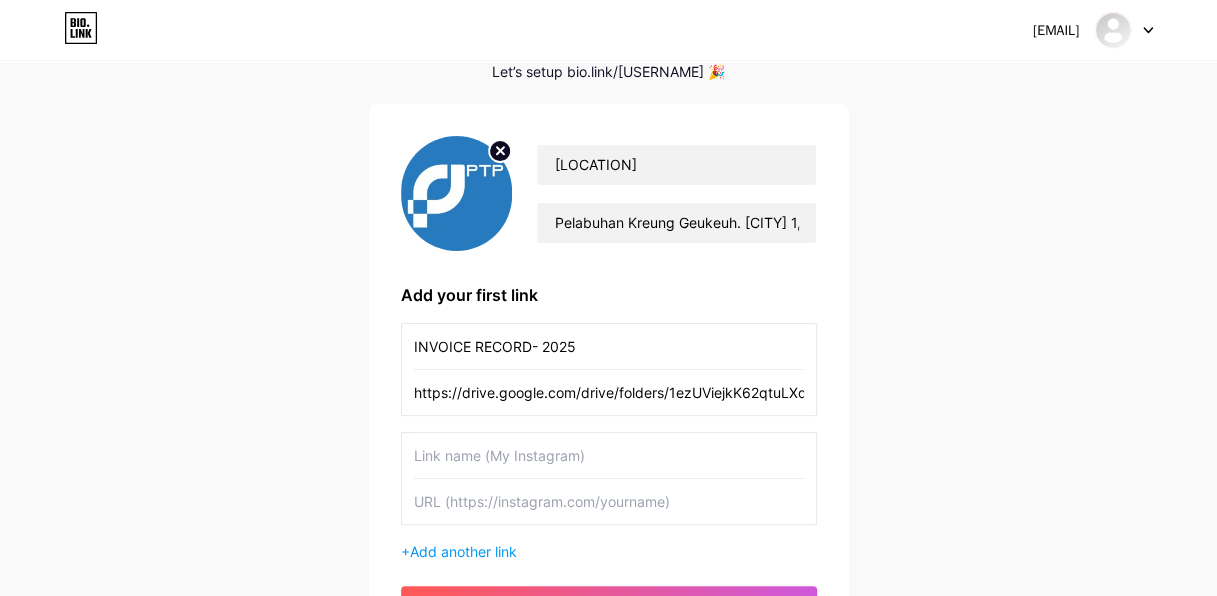 click on "INVOICE RECORD- 2025" at bounding box center [609, 346] 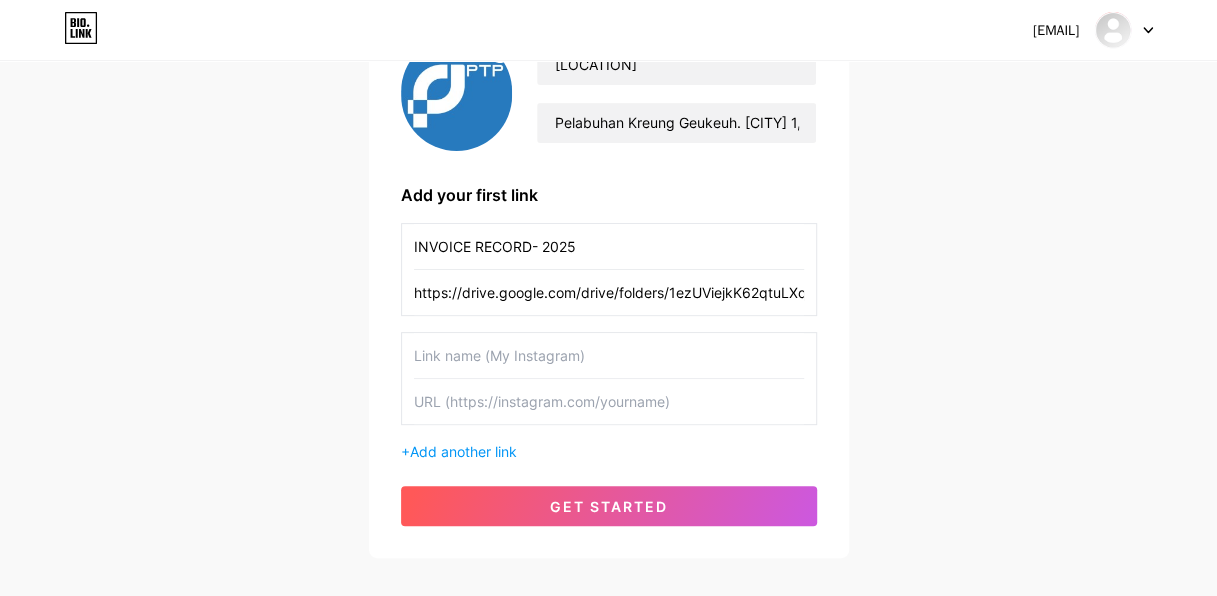 scroll, scrollTop: 300, scrollLeft: 0, axis: vertical 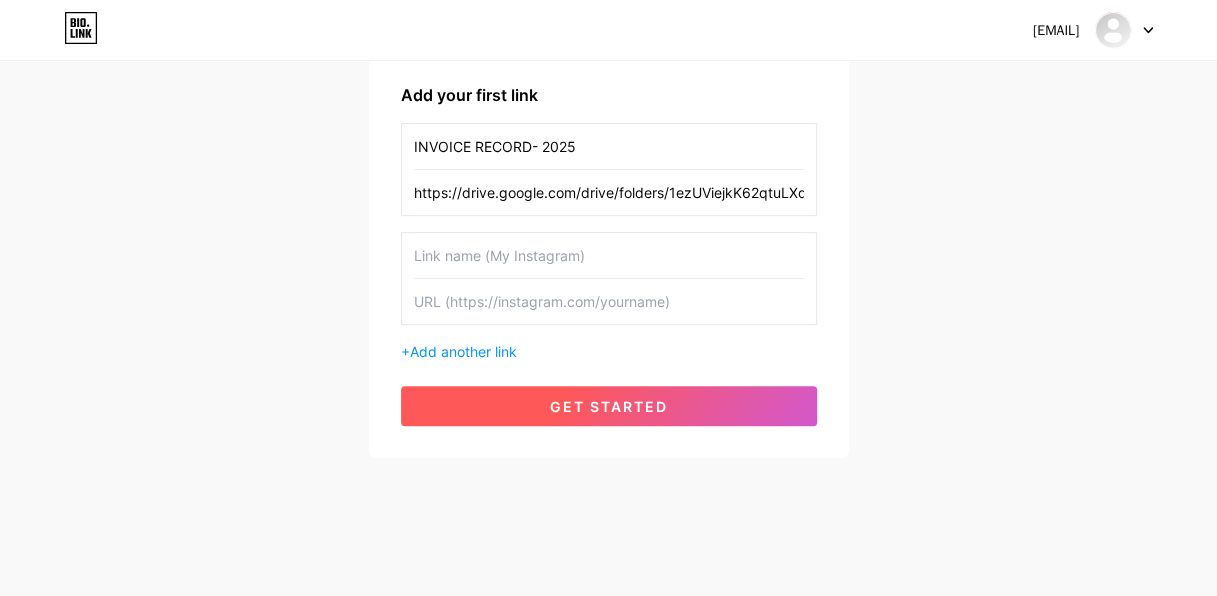 click on "get started" at bounding box center (609, 406) 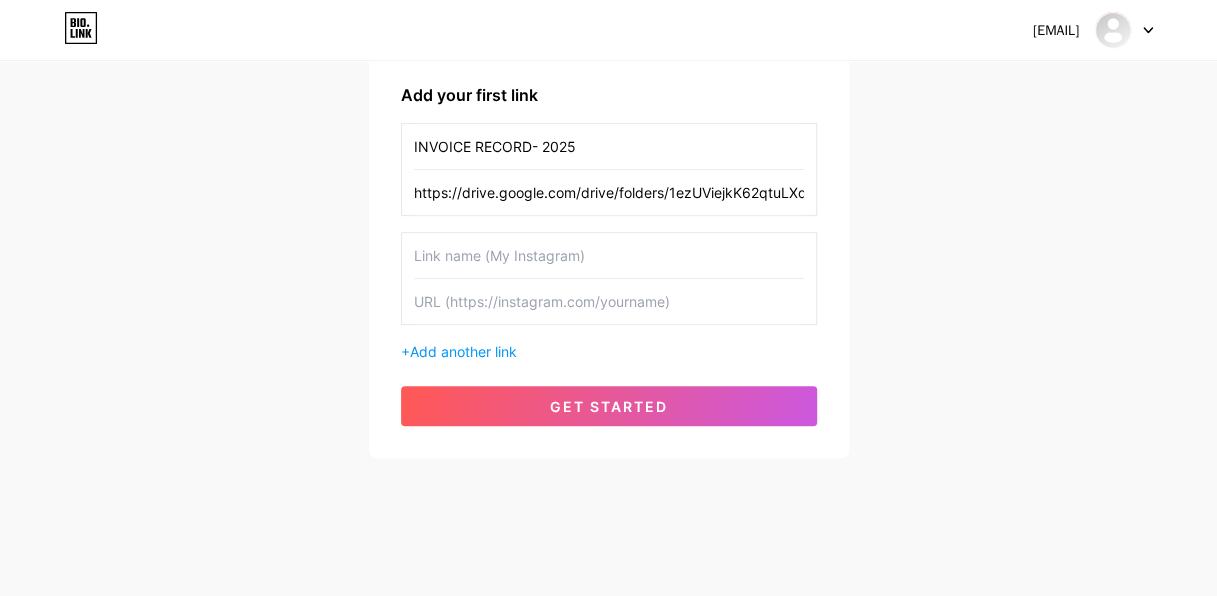 scroll, scrollTop: 196, scrollLeft: 0, axis: vertical 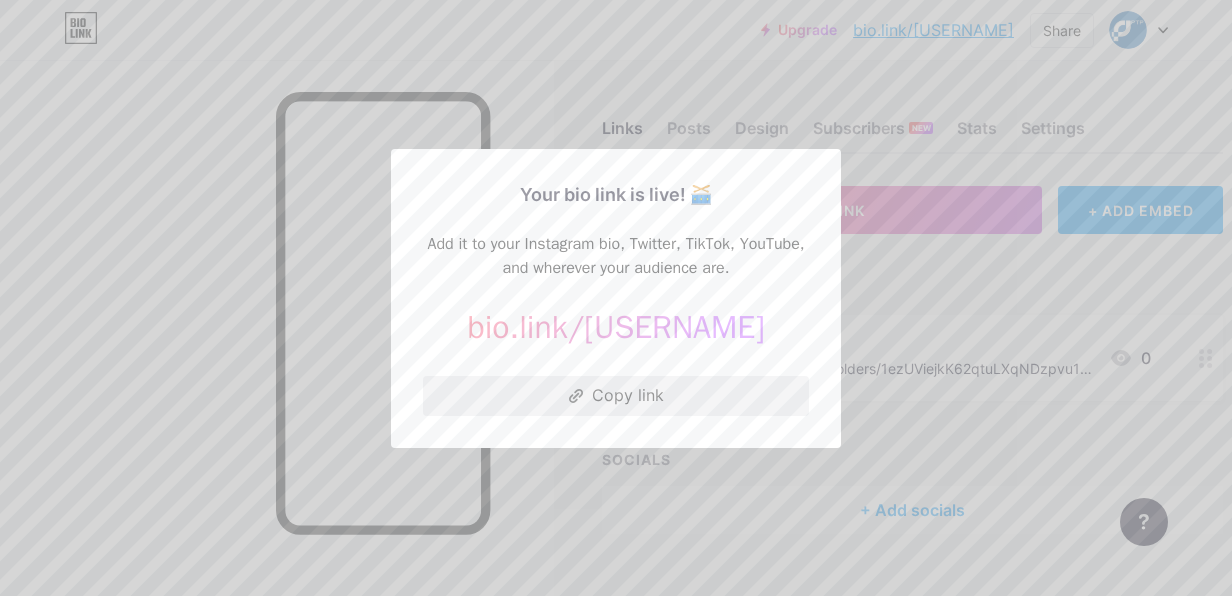 click on "Copy link" at bounding box center [616, 396] 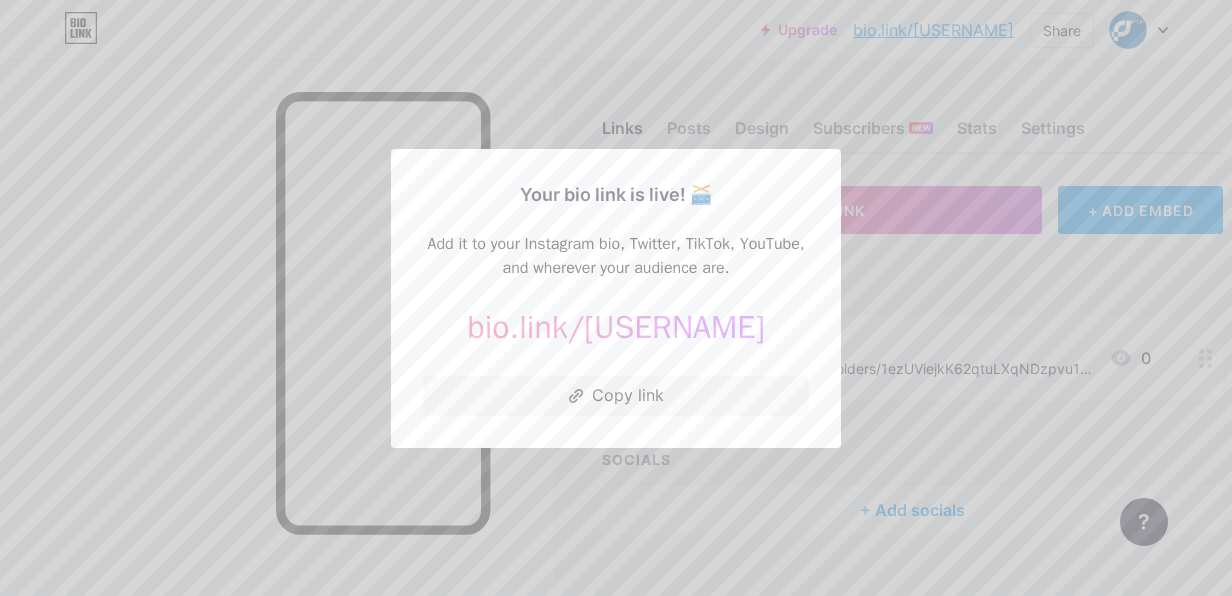 click at bounding box center (616, 298) 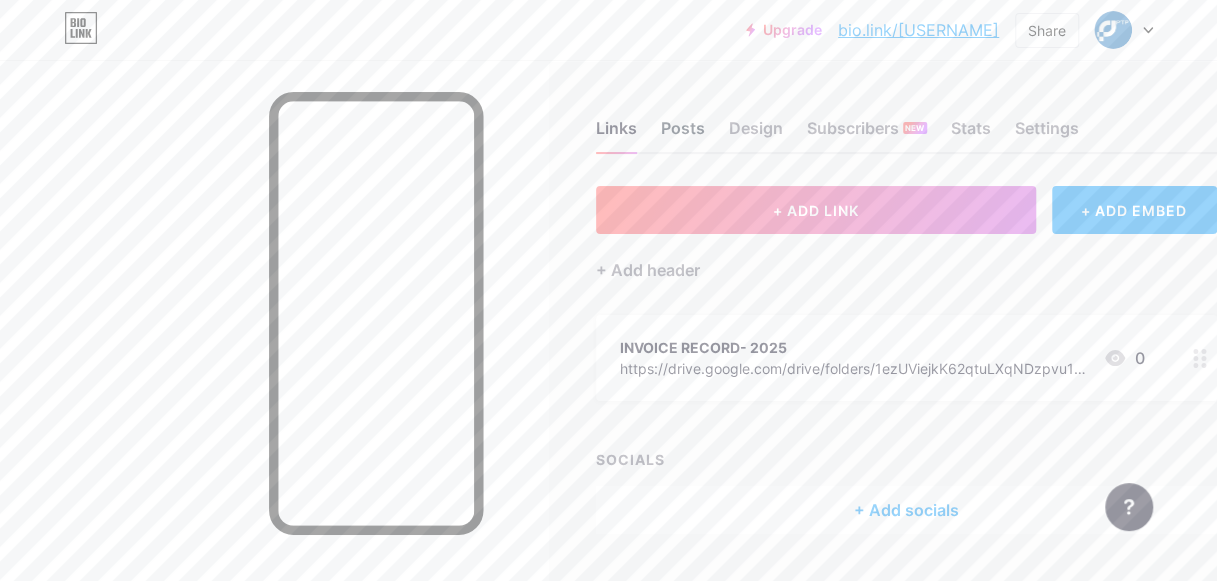 click on "Posts" at bounding box center (683, 134) 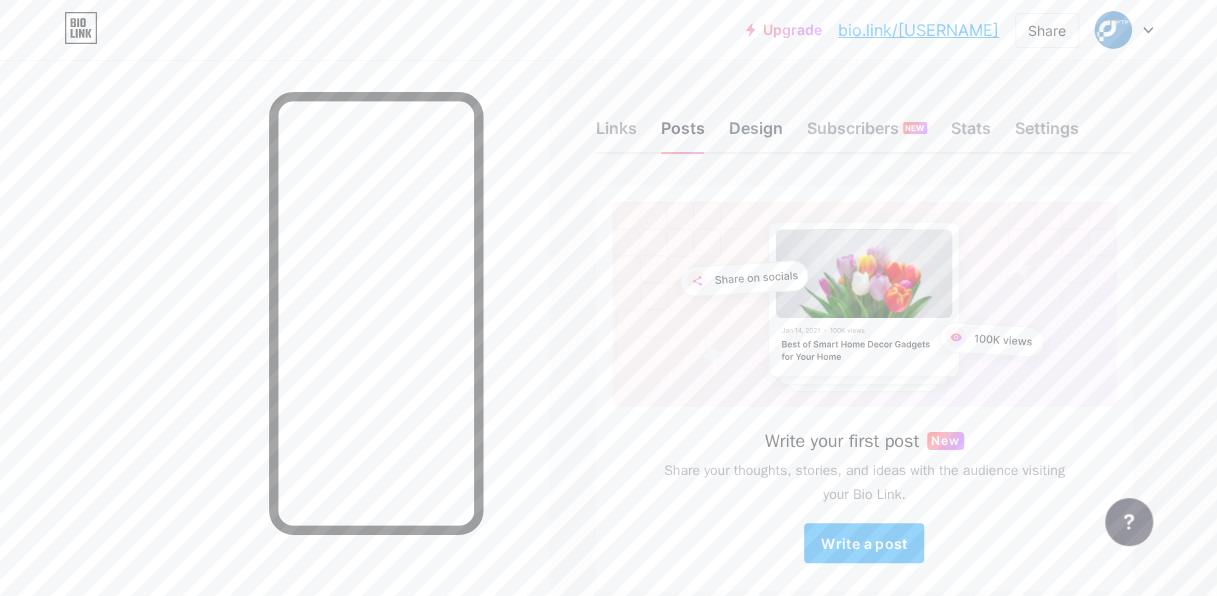 click on "Design" at bounding box center (756, 134) 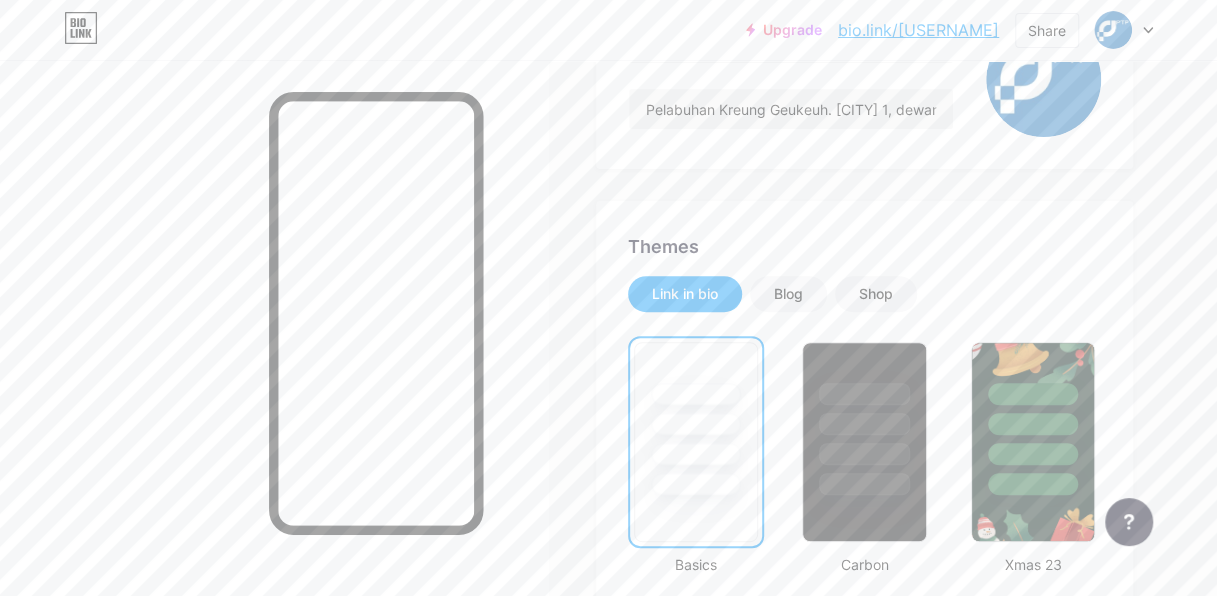 scroll, scrollTop: 300, scrollLeft: 0, axis: vertical 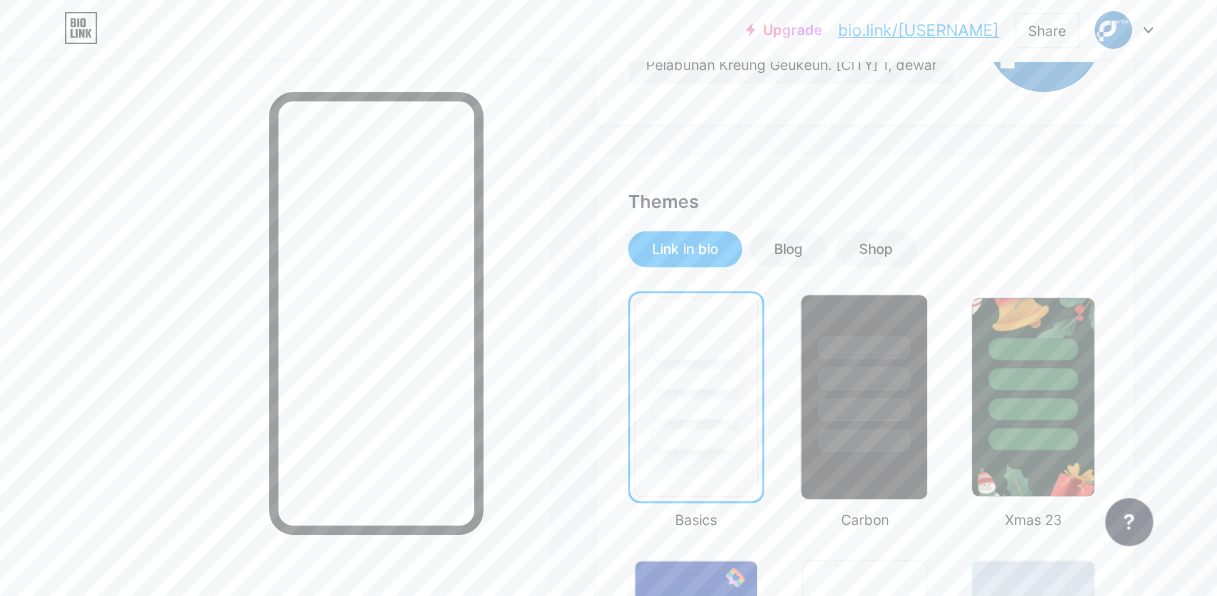 click at bounding box center [864, 347] 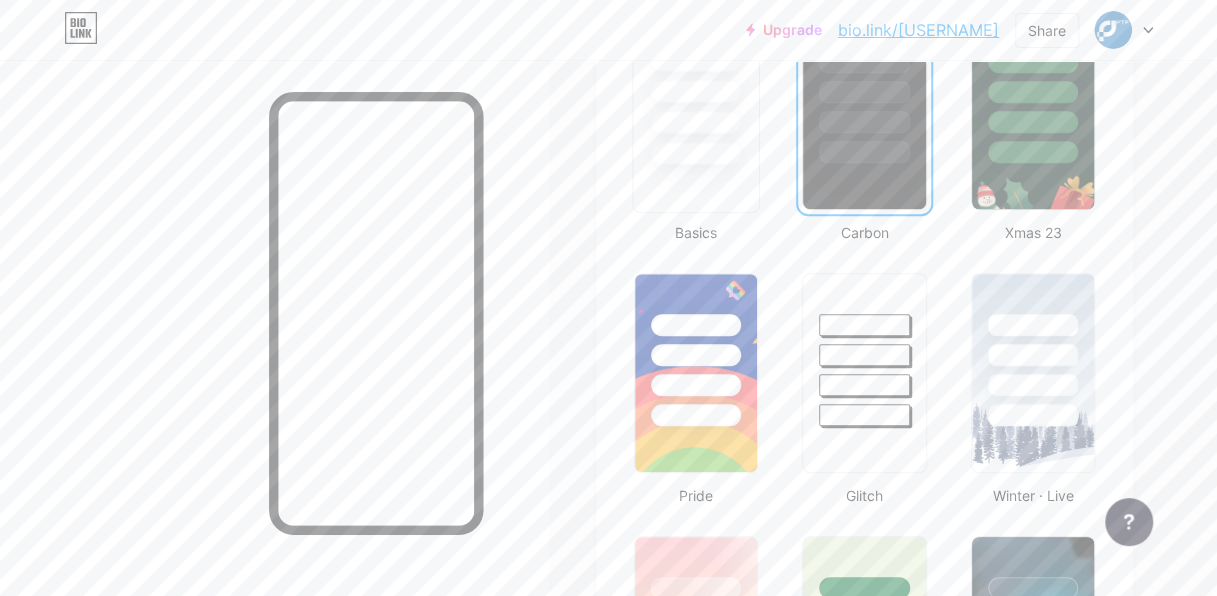 scroll, scrollTop: 600, scrollLeft: 0, axis: vertical 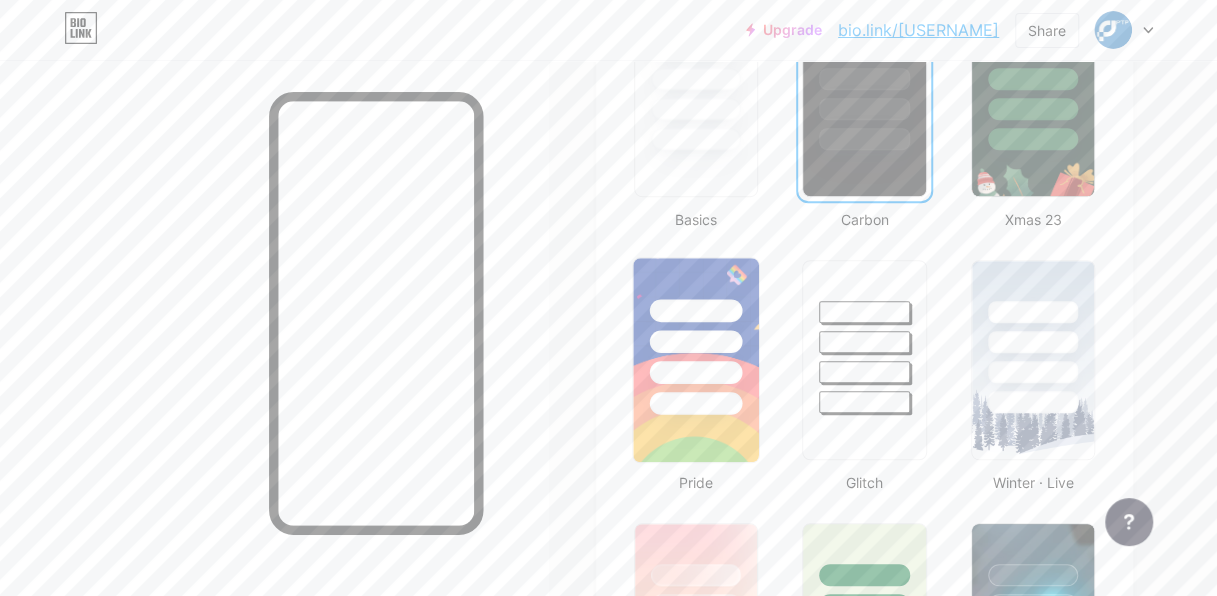 click at bounding box center (696, 360) 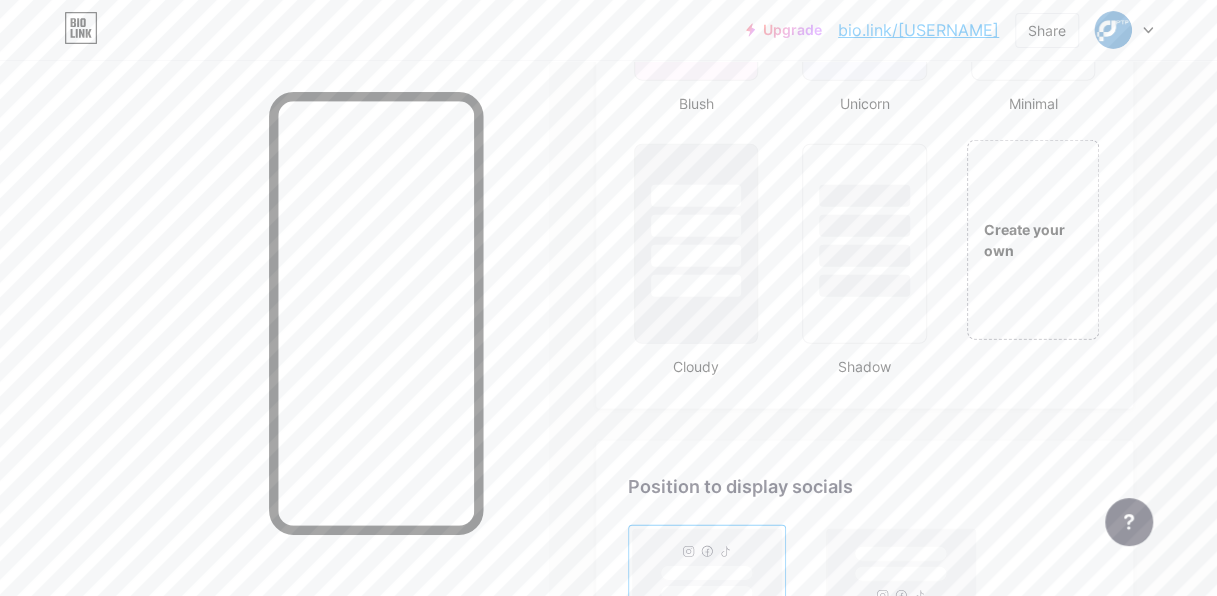 scroll, scrollTop: 2200, scrollLeft: 0, axis: vertical 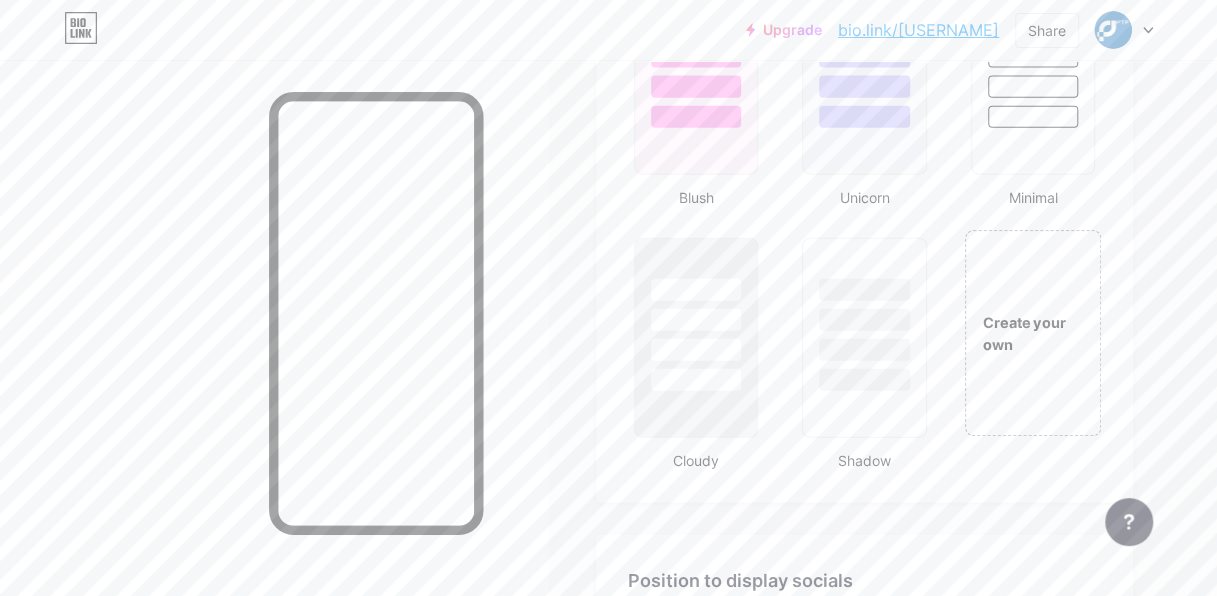 click on "Create your own" at bounding box center (1033, 333) 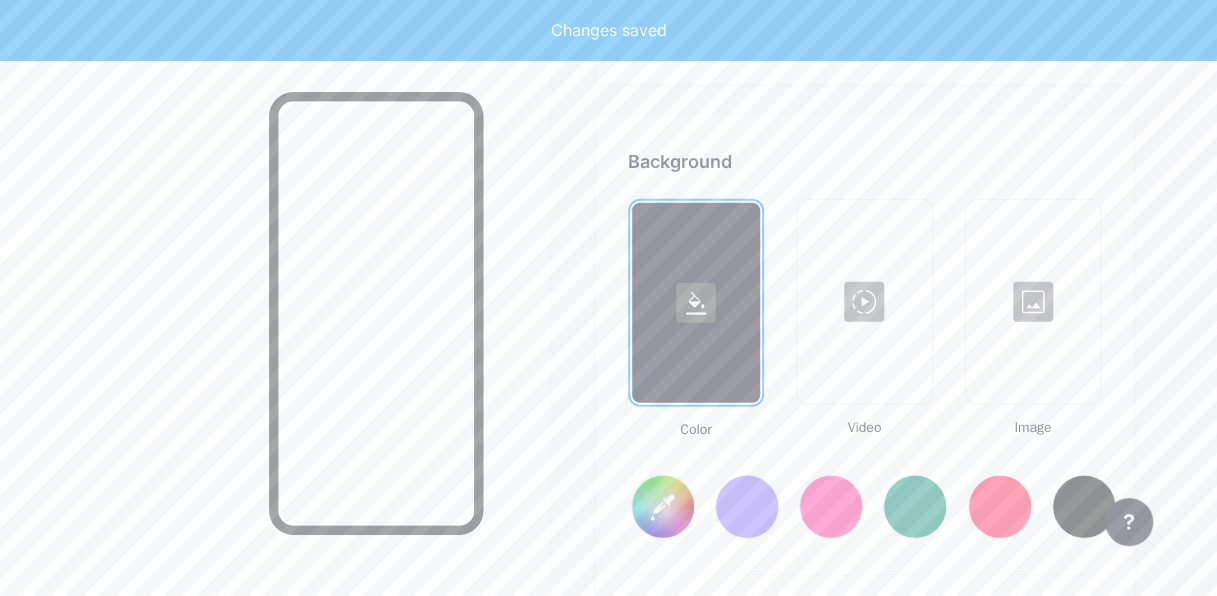 scroll, scrollTop: 2655, scrollLeft: 0, axis: vertical 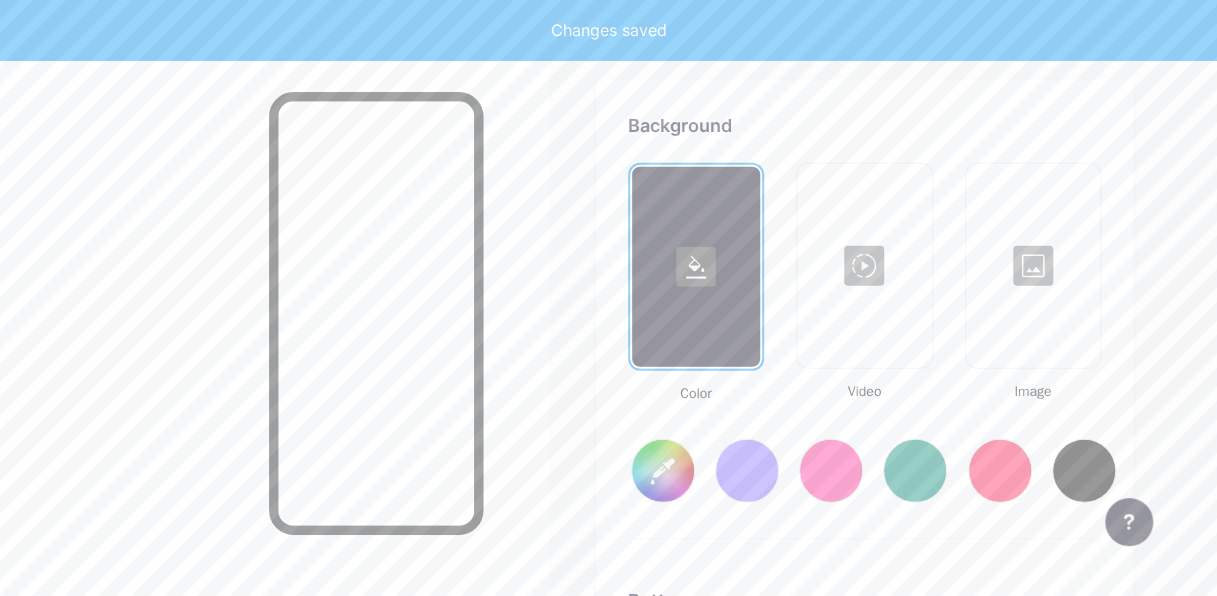 type on "#ffffff" 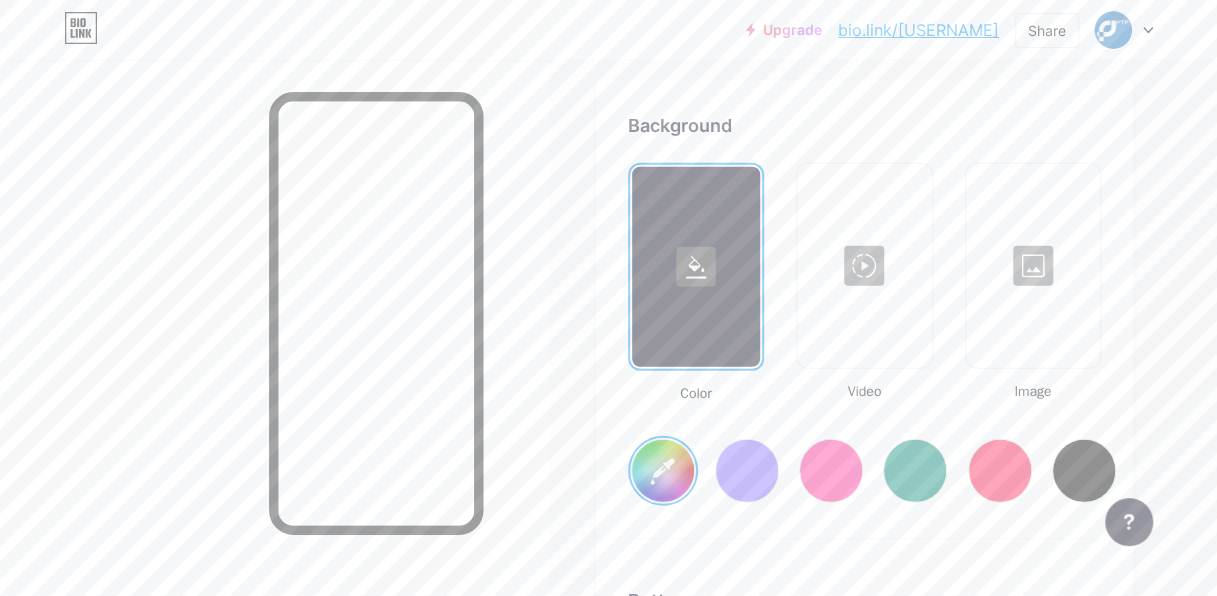 click at bounding box center [1033, 266] 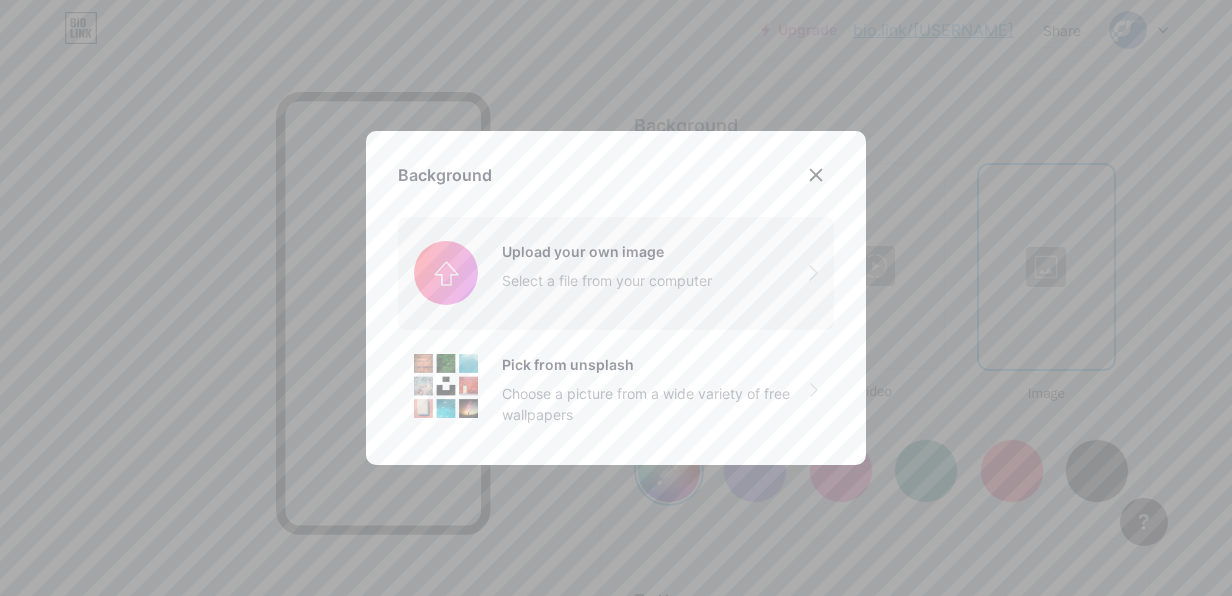 click at bounding box center [616, 273] 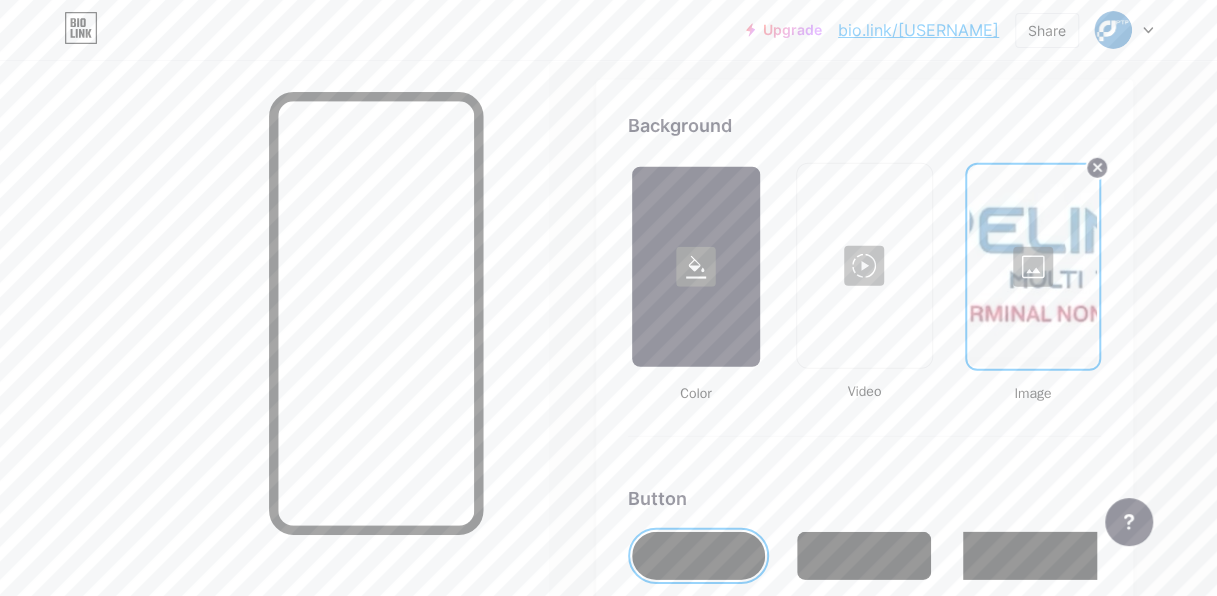 click at bounding box center [1033, 267] 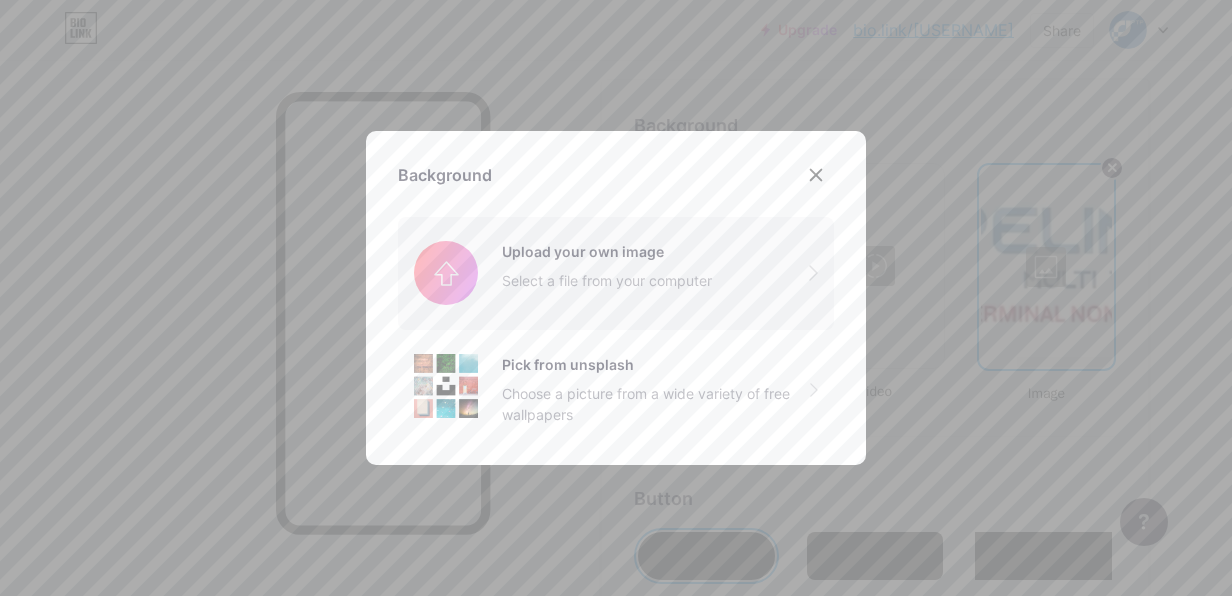 click at bounding box center (616, 273) 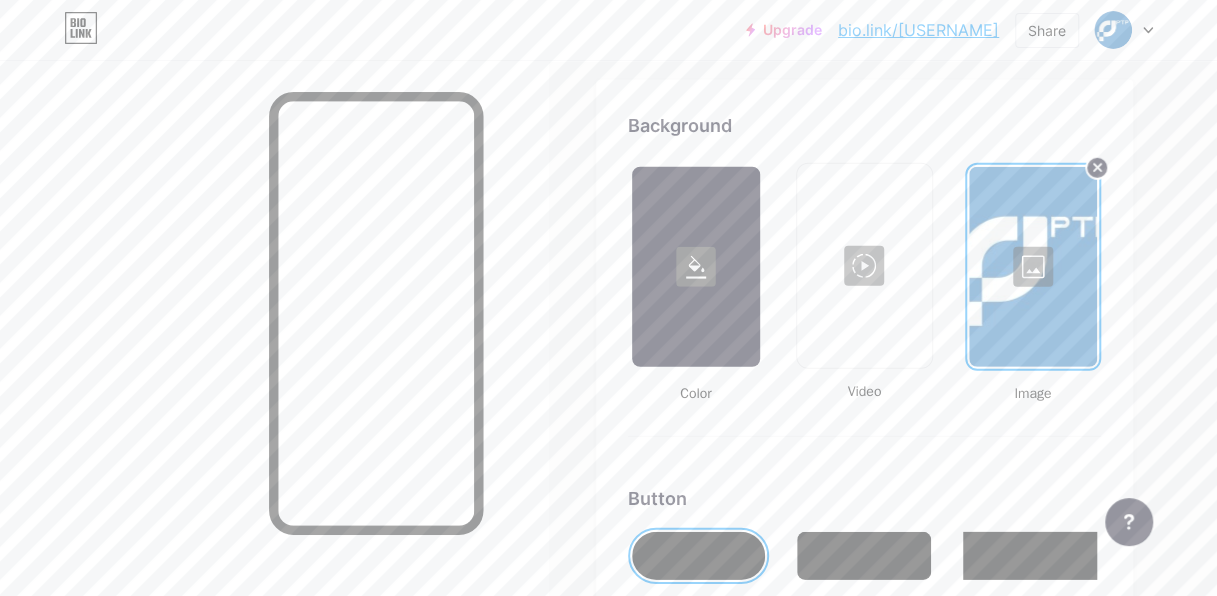 click at bounding box center [1033, 267] 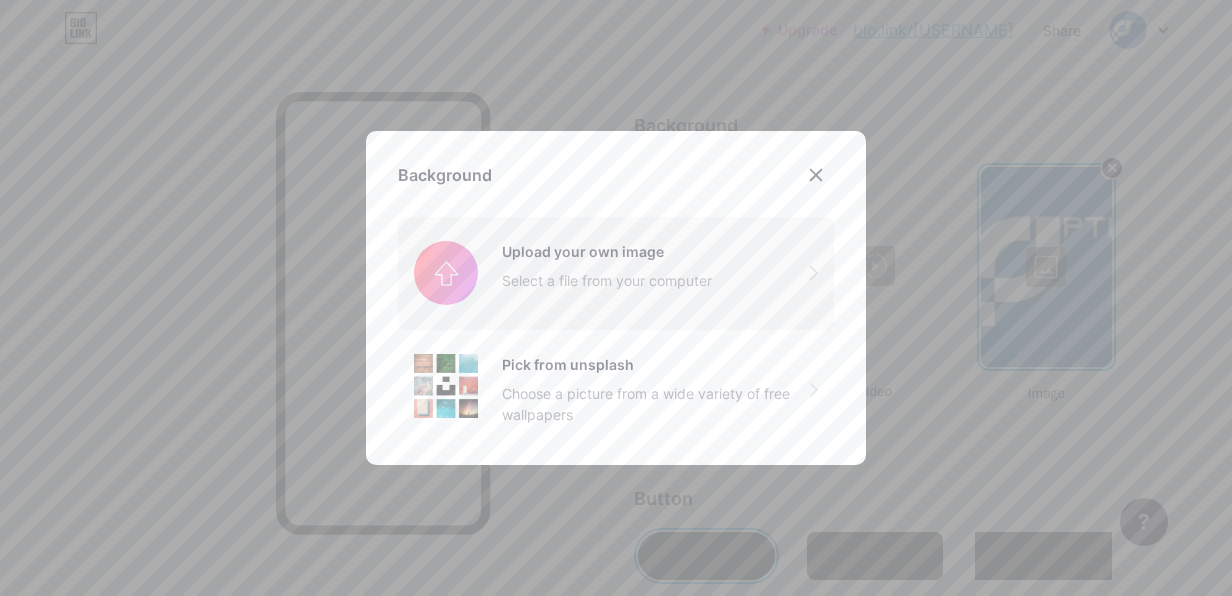 click at bounding box center [616, 273] 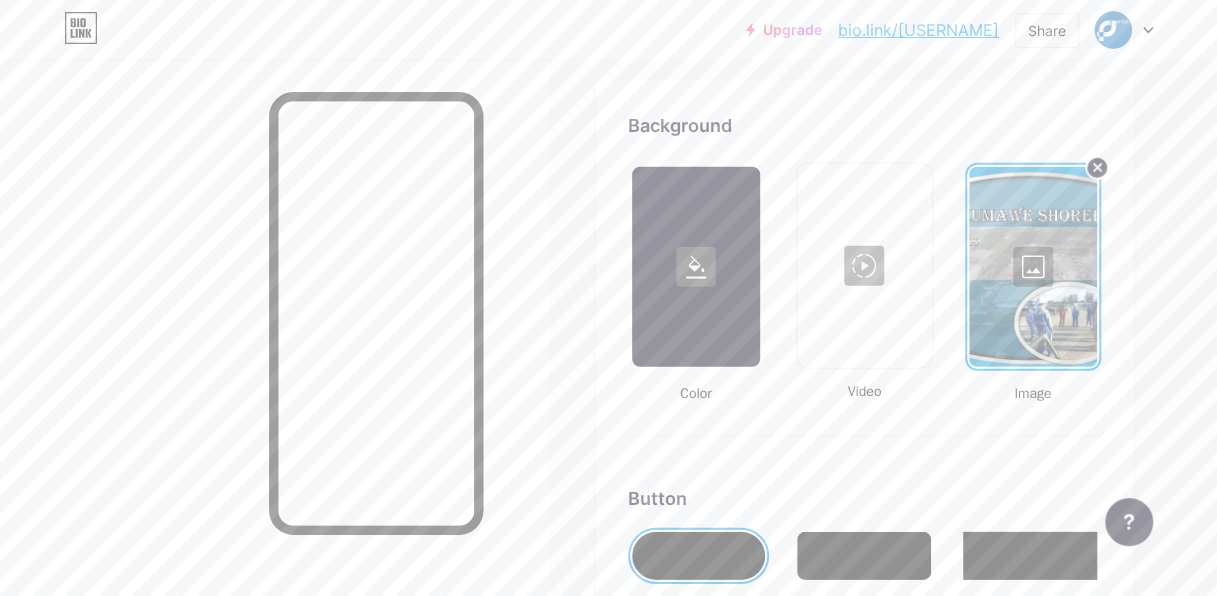 click at bounding box center [1033, 267] 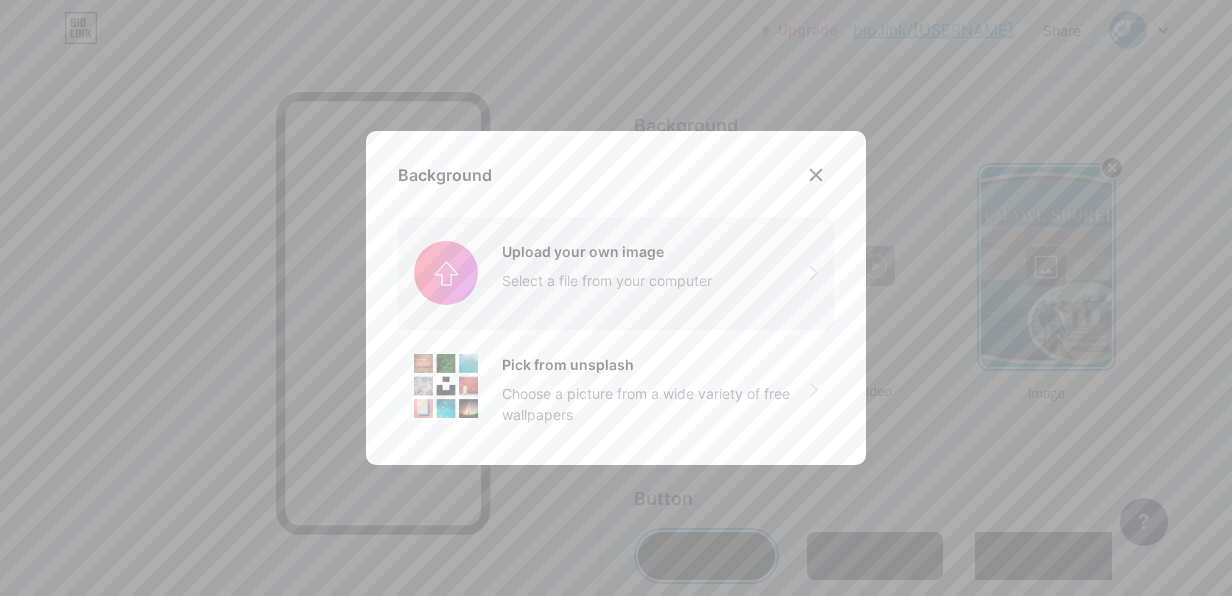 click at bounding box center (616, 273) 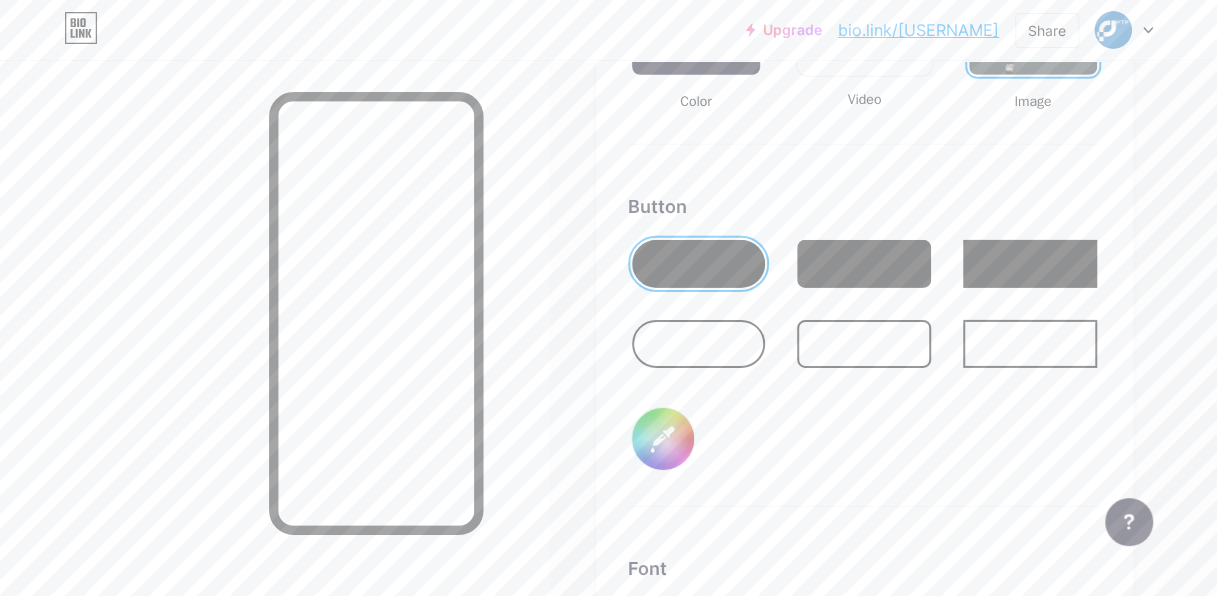 scroll, scrollTop: 2955, scrollLeft: 0, axis: vertical 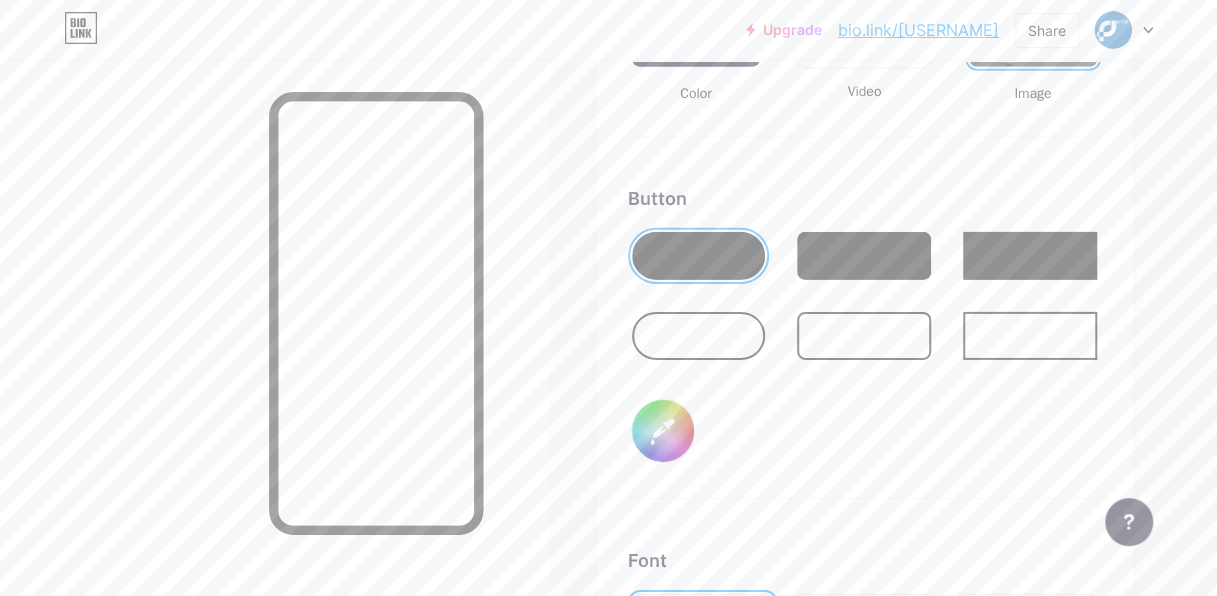 click on "#000000" at bounding box center [663, 431] 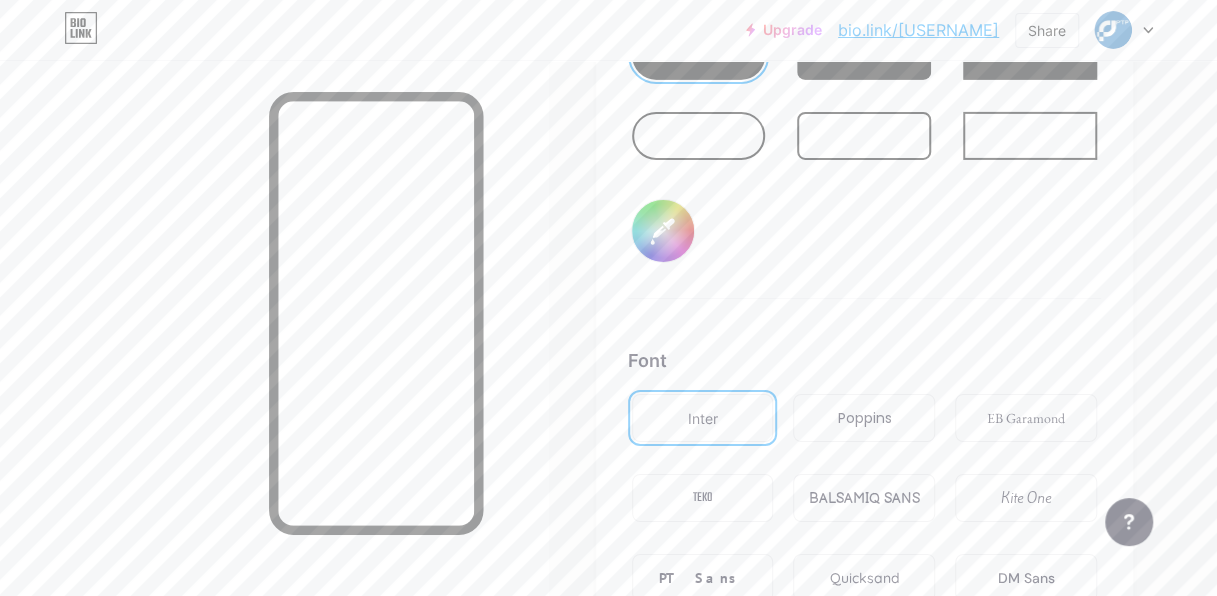 scroll, scrollTop: 3355, scrollLeft: 0, axis: vertical 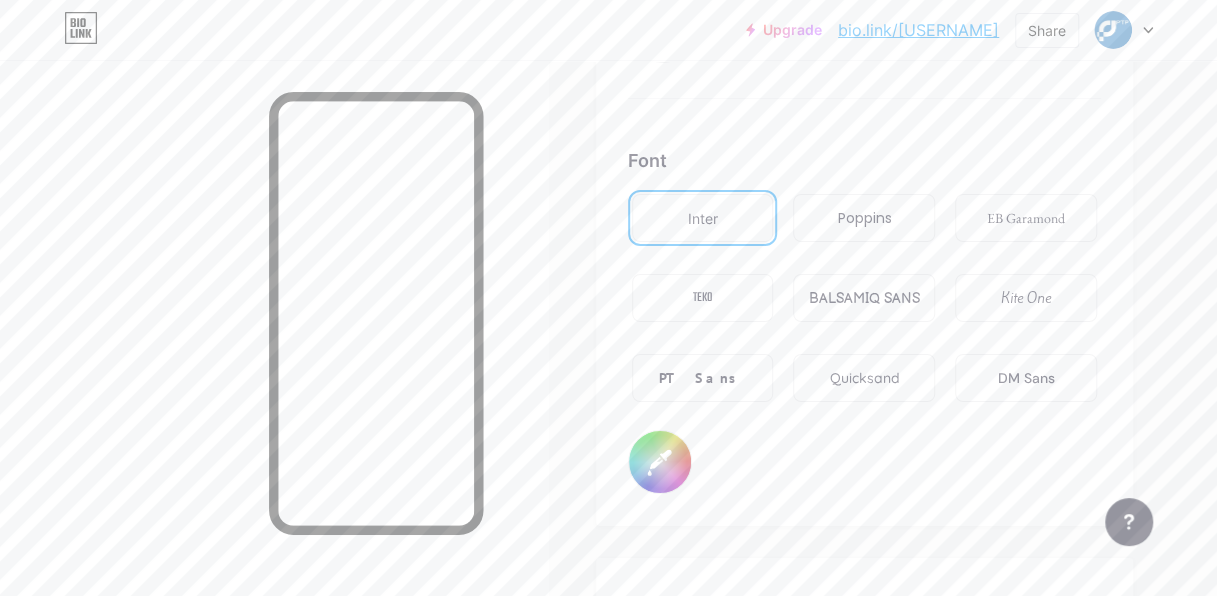 click on "BALSAMIQ SANS" at bounding box center (864, 298) 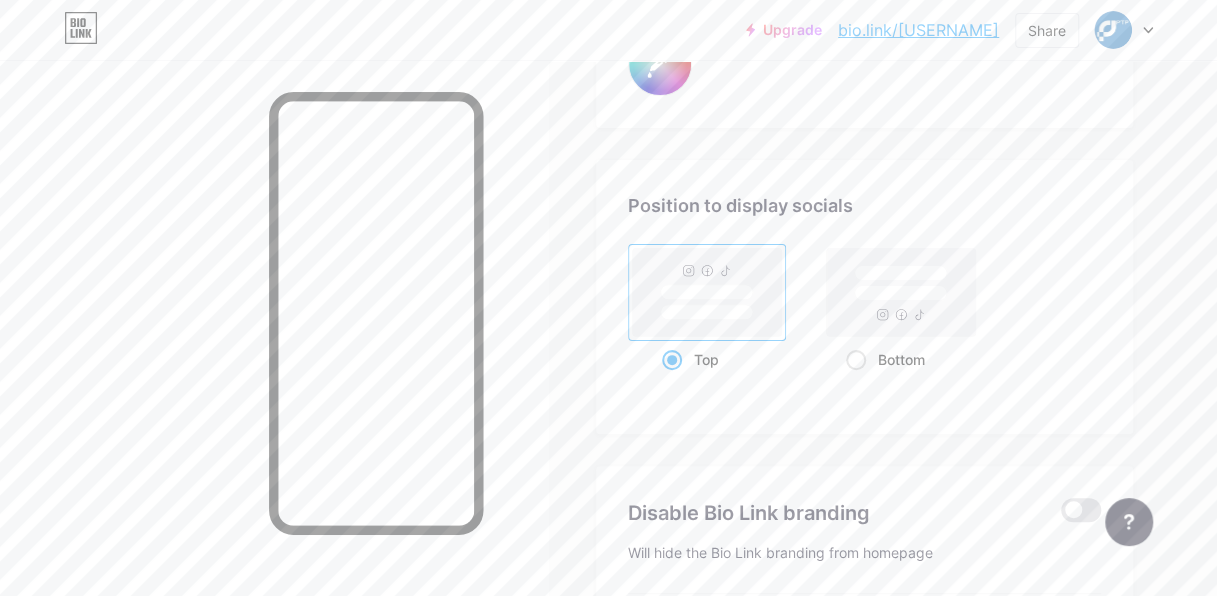 scroll, scrollTop: 3755, scrollLeft: 0, axis: vertical 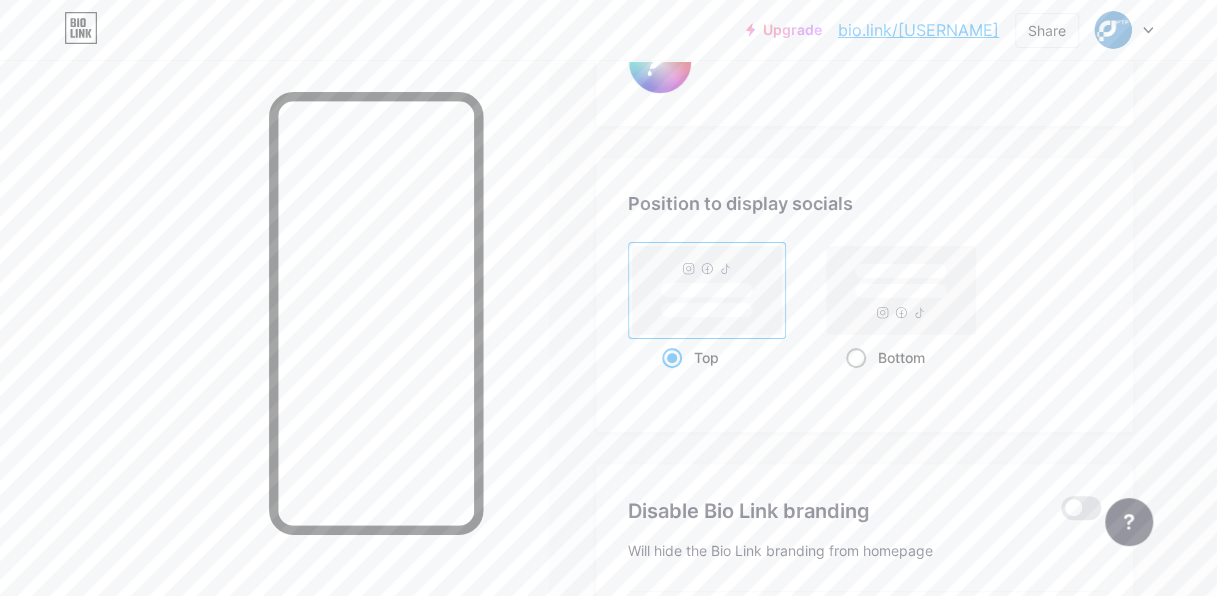 click 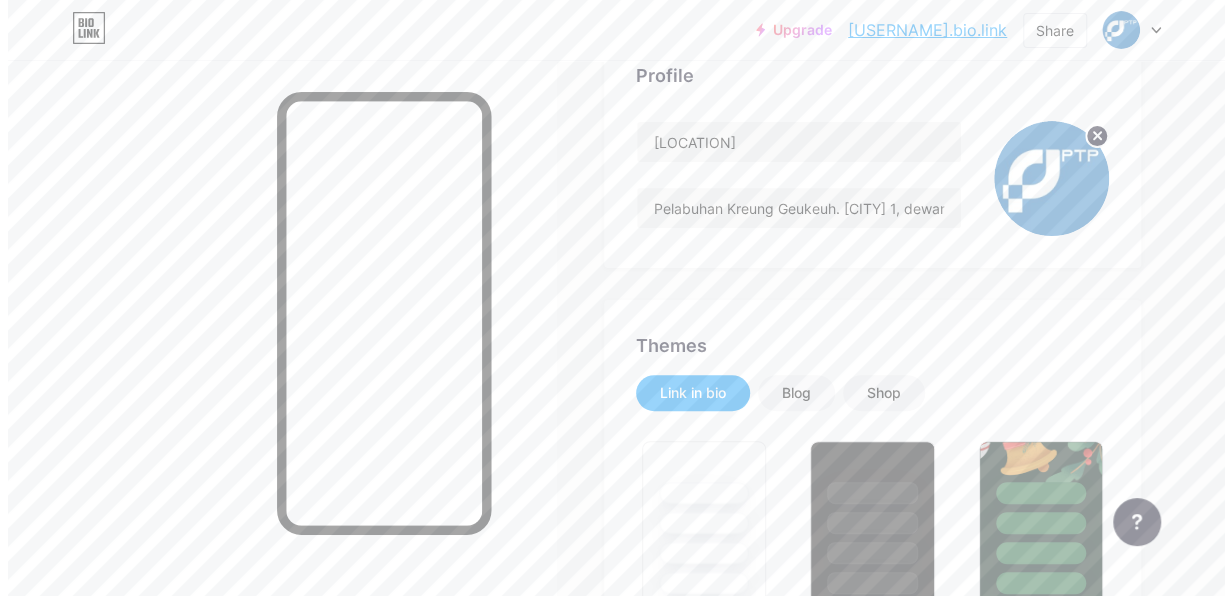 scroll, scrollTop: 0, scrollLeft: 0, axis: both 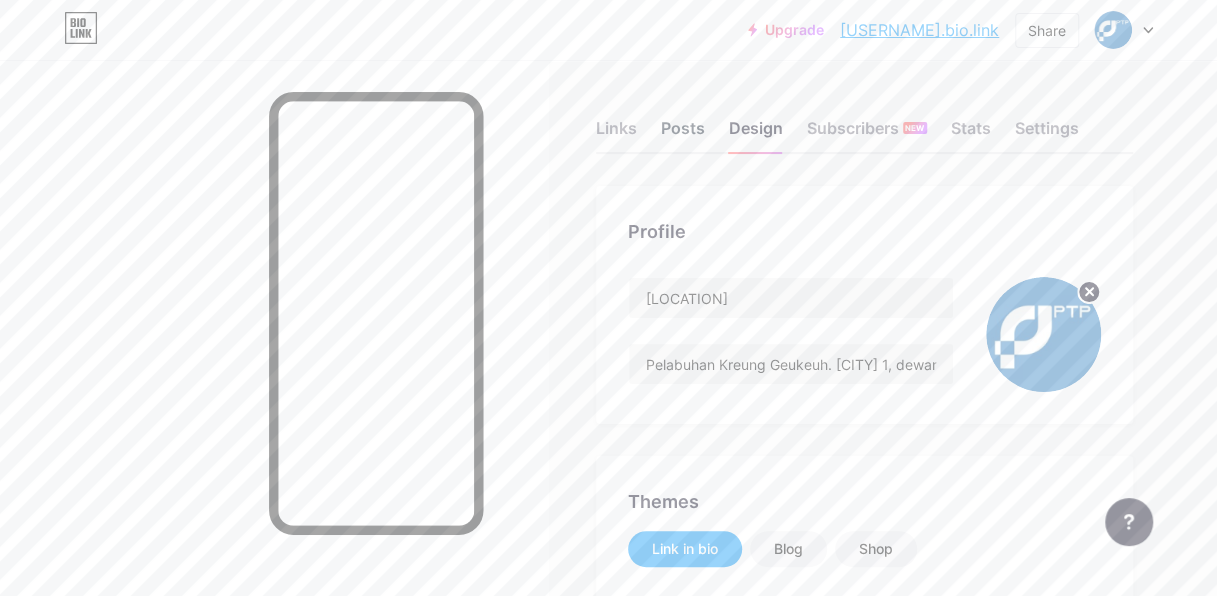 click on "Posts" at bounding box center (683, 134) 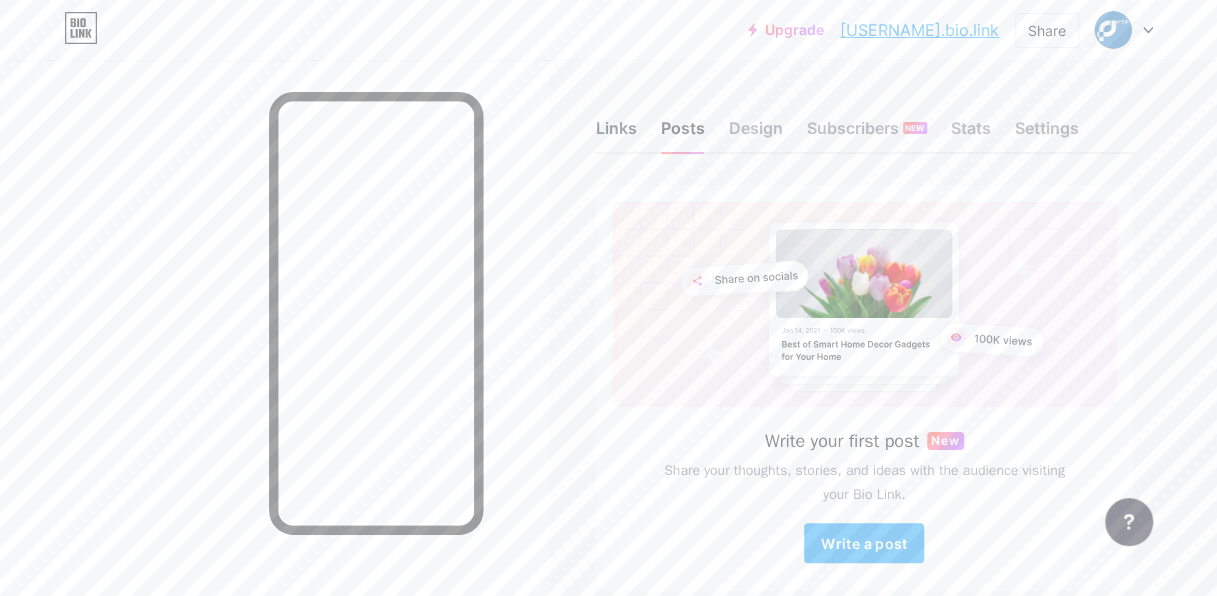 click on "Links" at bounding box center [616, 134] 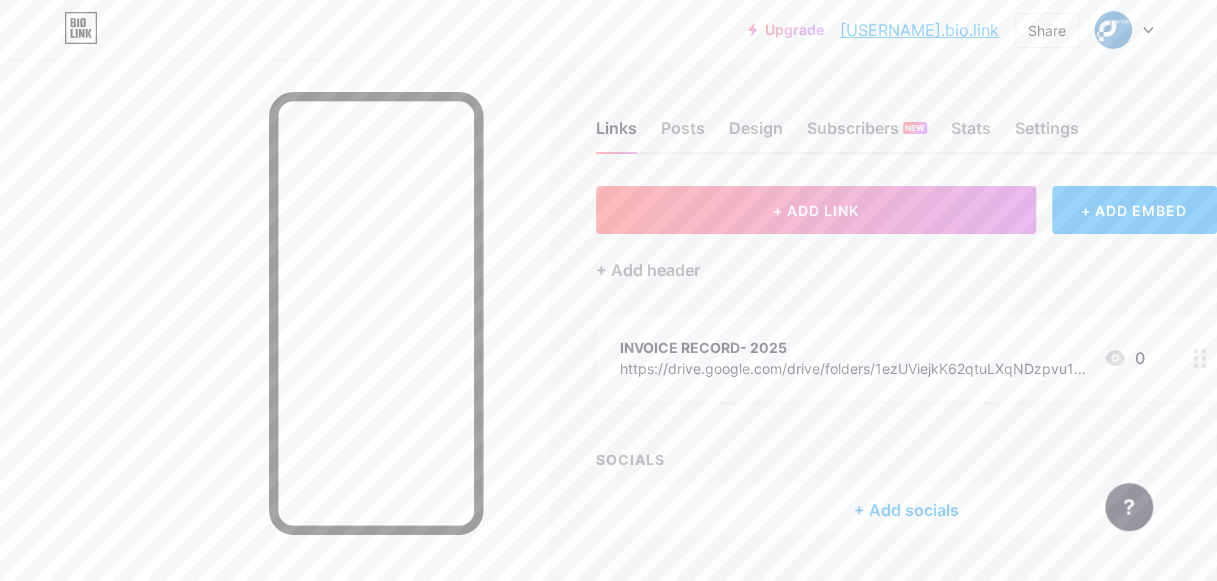 click on "INVOICE RECORD- 2025" at bounding box center (853, 347) 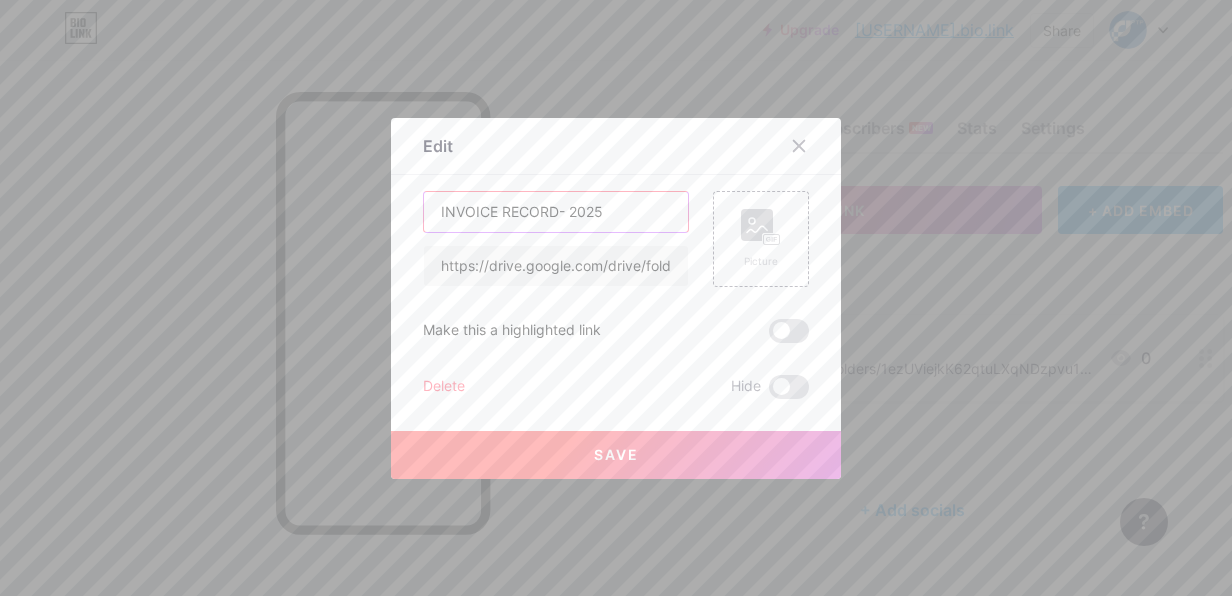 drag, startPoint x: 423, startPoint y: 212, endPoint x: 605, endPoint y: 216, distance: 182.04395 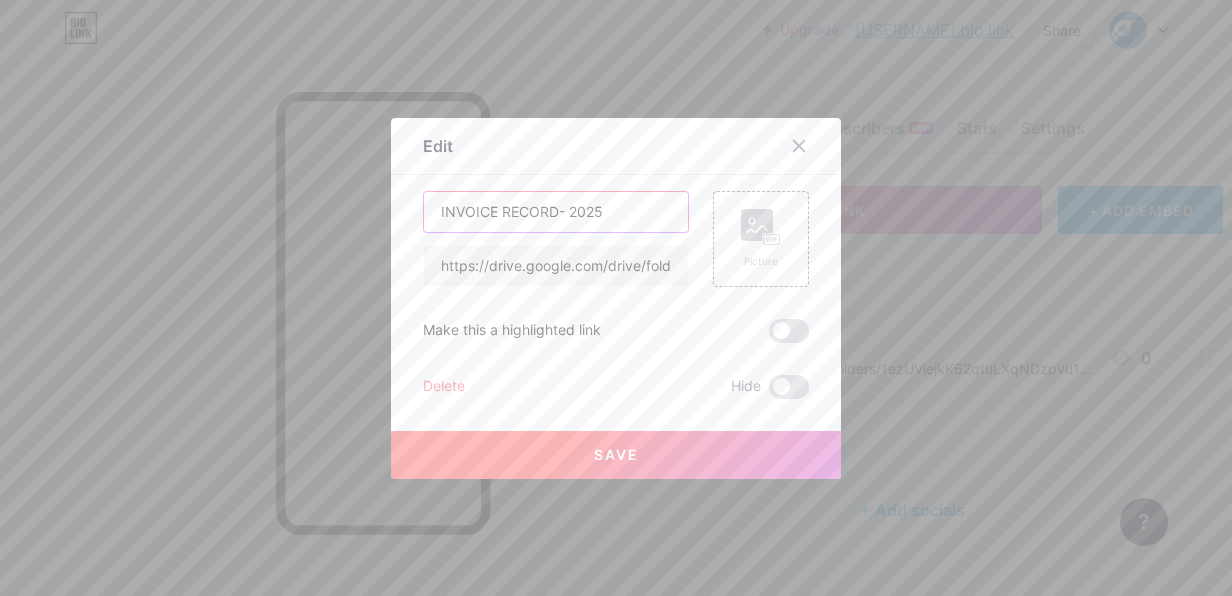 click on "INVOICE RECORD- 2025" at bounding box center (556, 212) 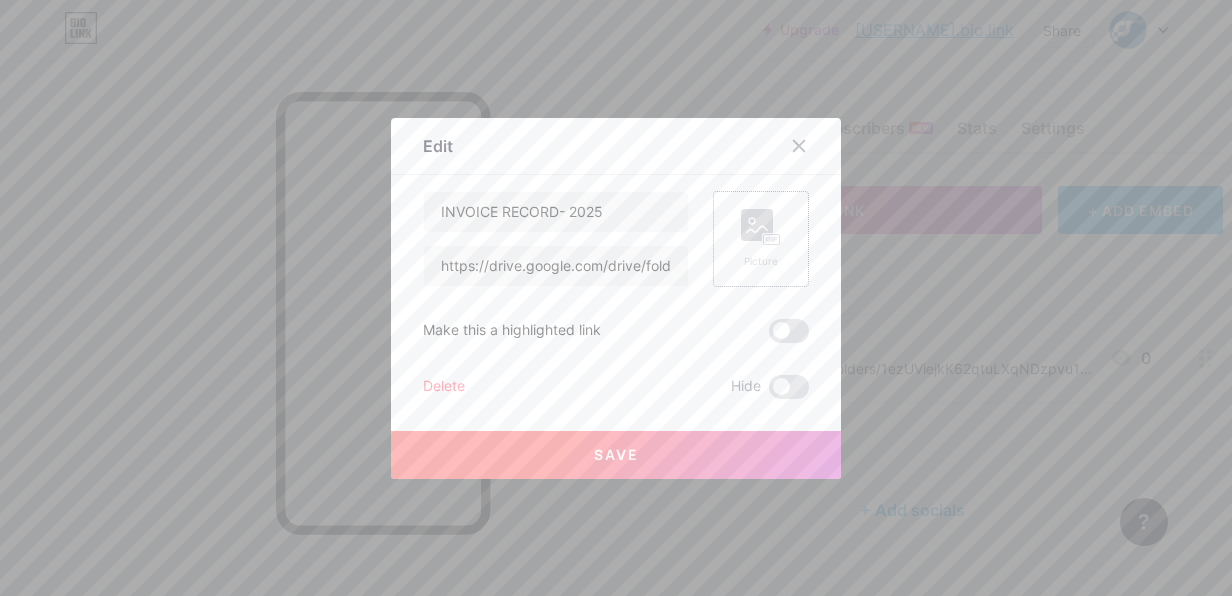 click 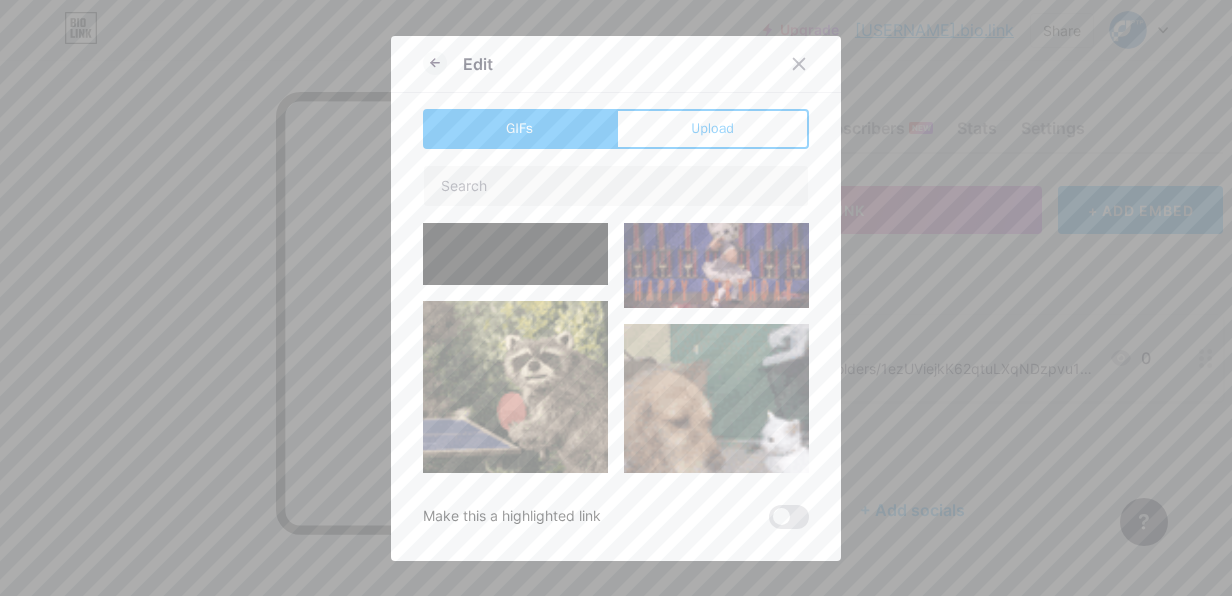 type on "INVOICE RECORD- 2025" 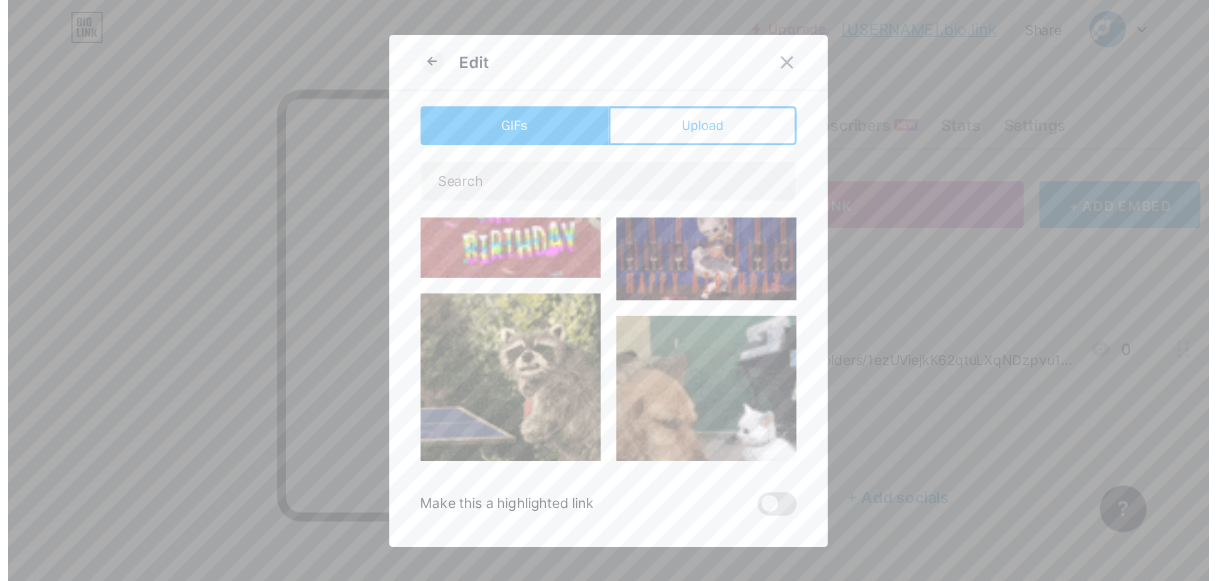 scroll, scrollTop: 1610, scrollLeft: 0, axis: vertical 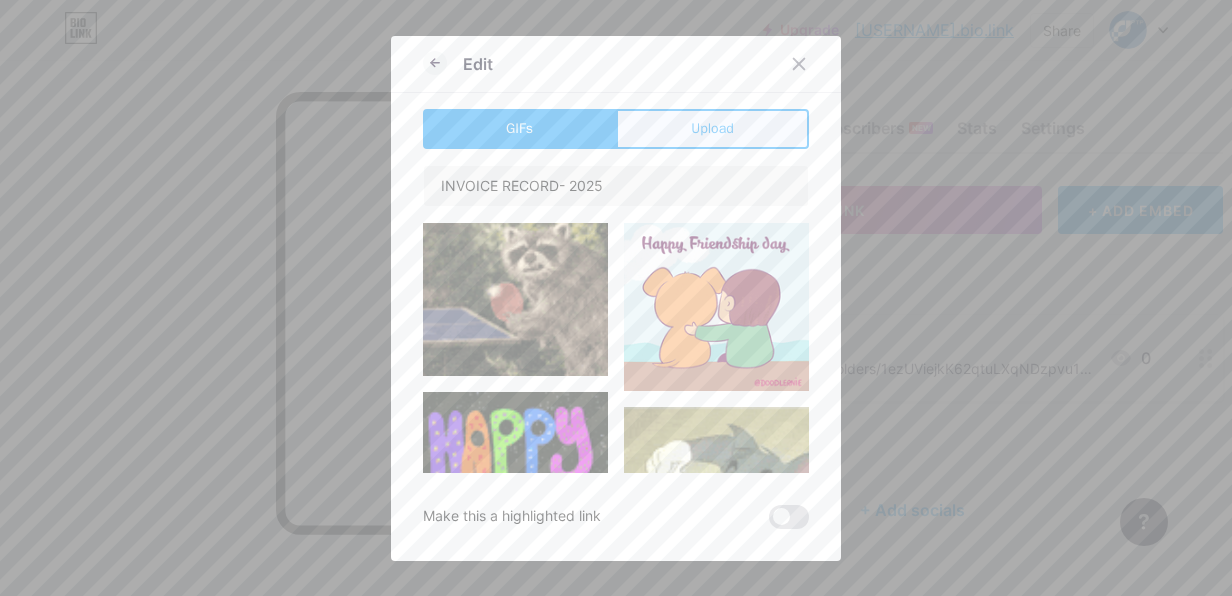 click on "Upload" at bounding box center (712, 128) 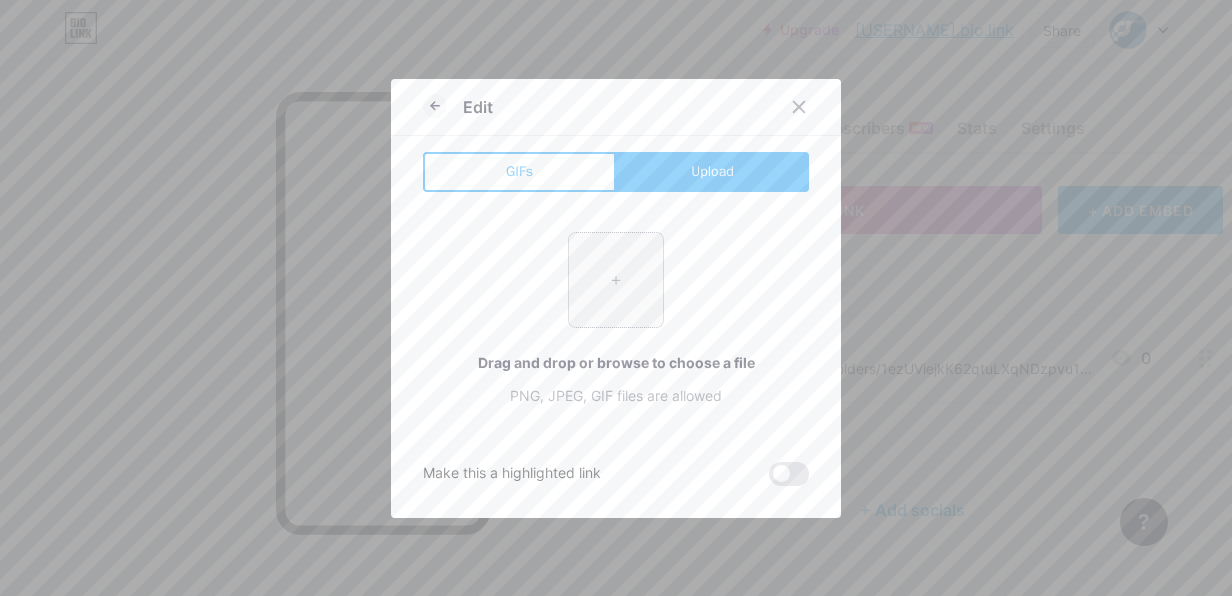 click at bounding box center (616, 280) 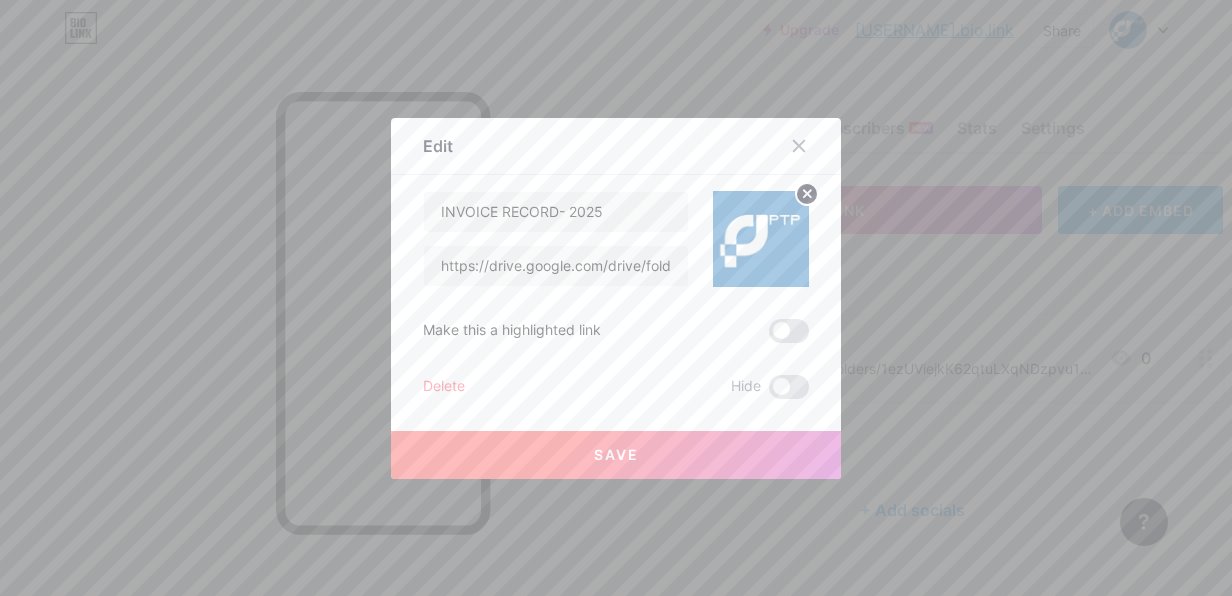 click on "Save" at bounding box center [616, 455] 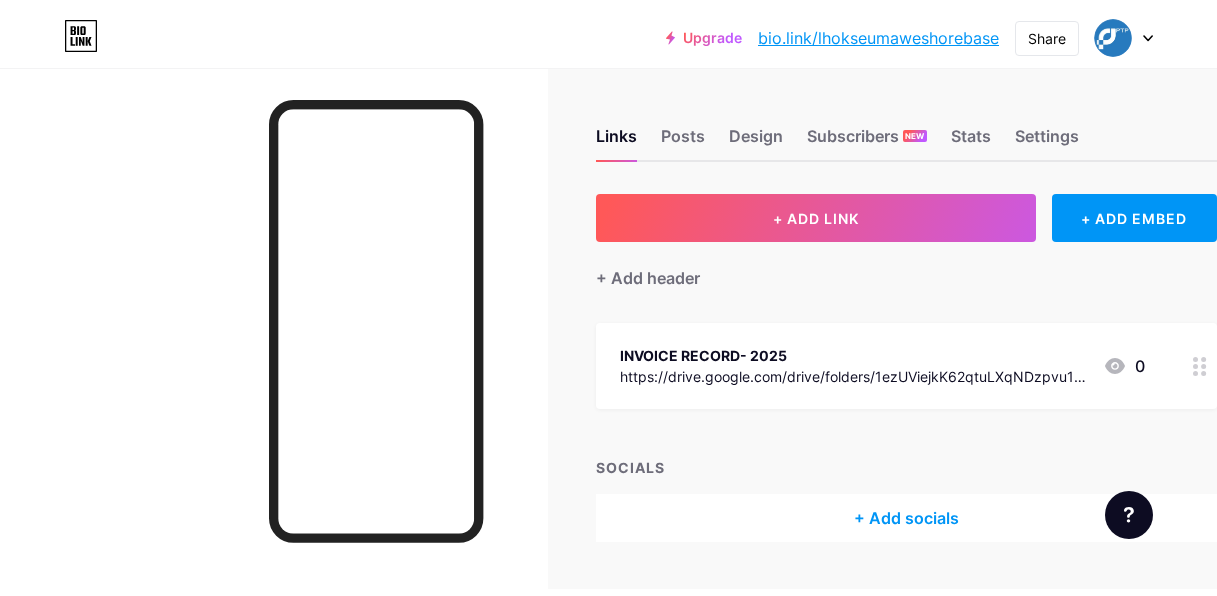 scroll, scrollTop: 0, scrollLeft: 0, axis: both 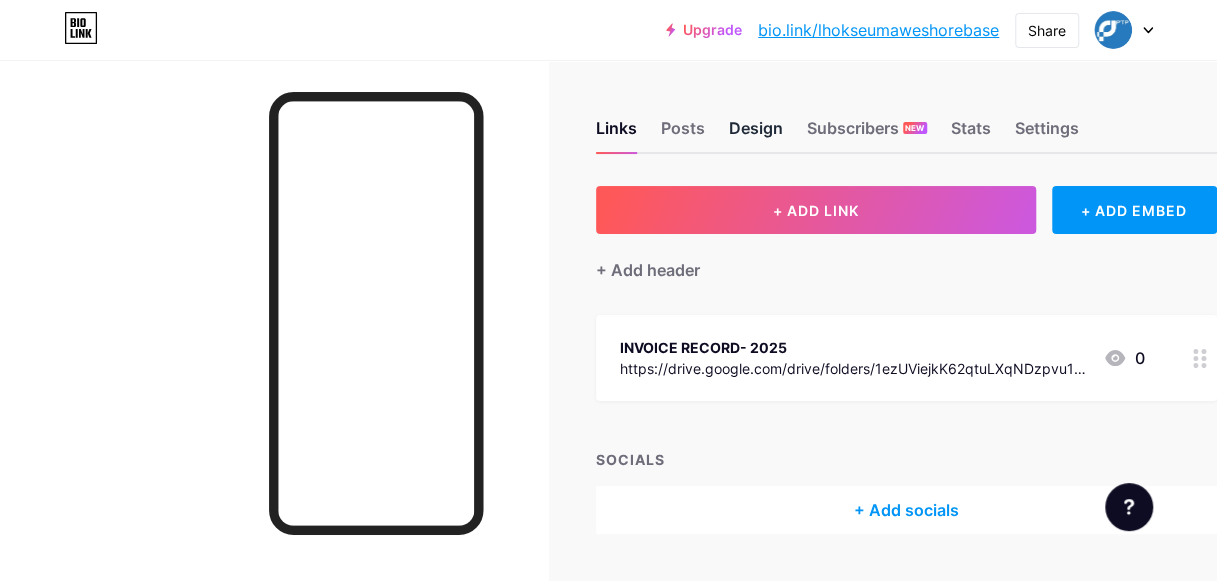 click on "Design" at bounding box center [756, 134] 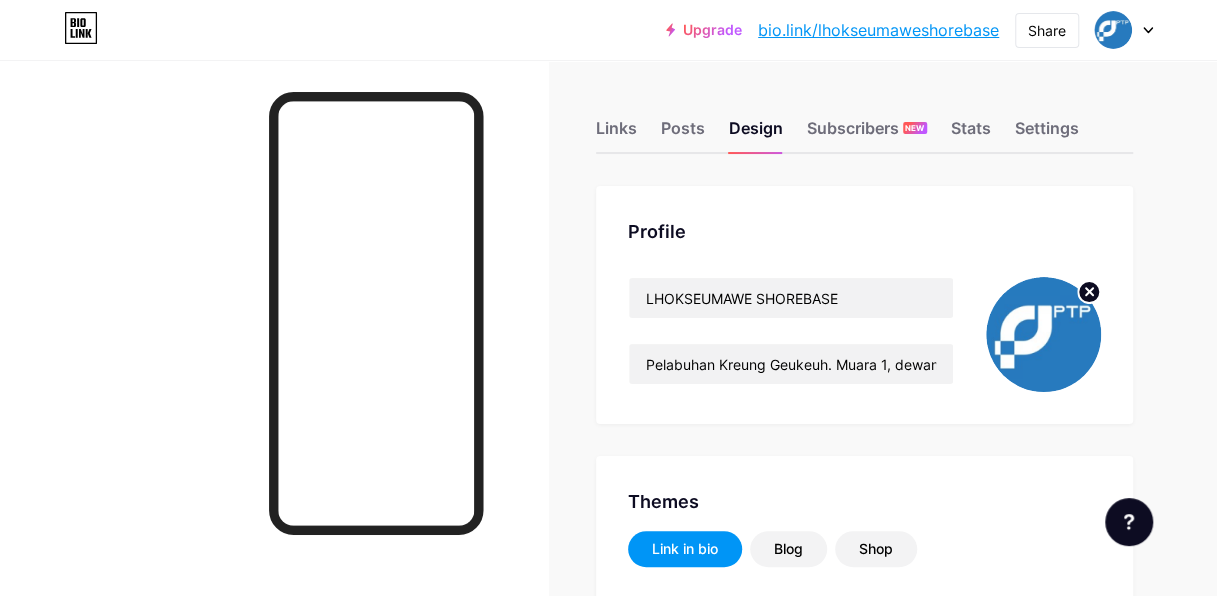 scroll, scrollTop: 300, scrollLeft: 0, axis: vertical 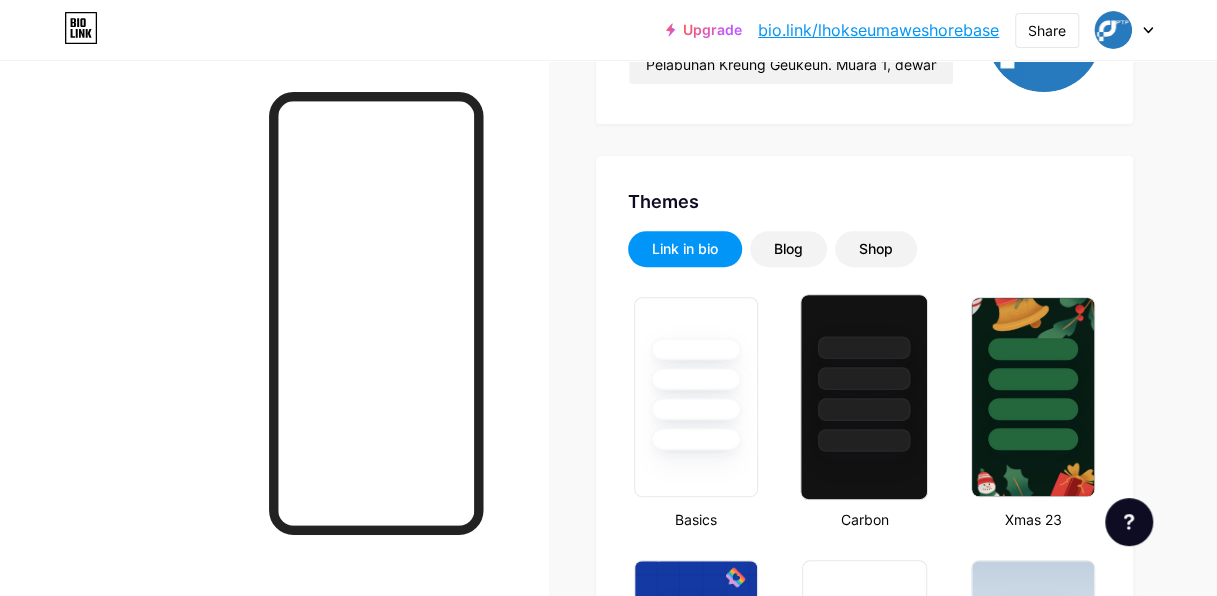 type on "#ffffff" 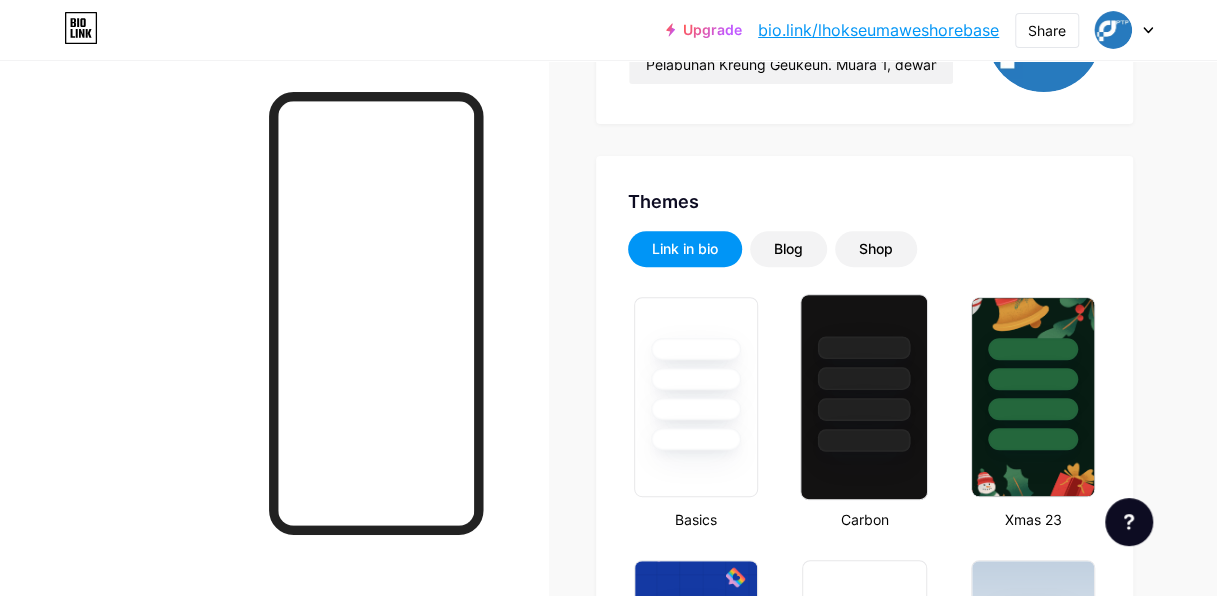 type on "#000000" 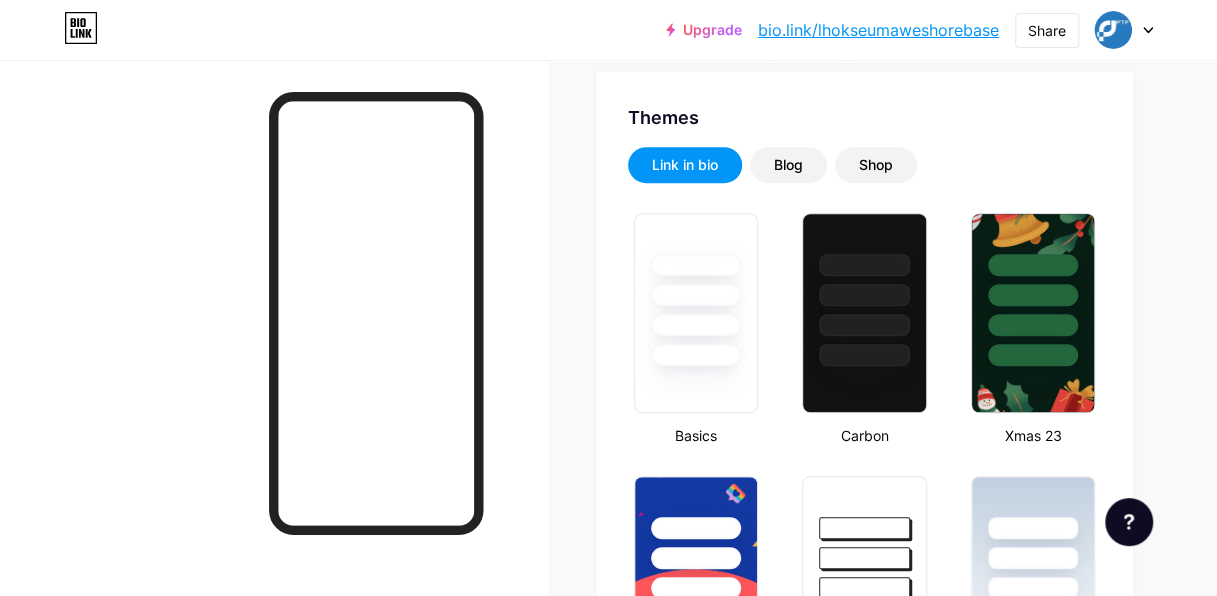 scroll, scrollTop: 300, scrollLeft: 0, axis: vertical 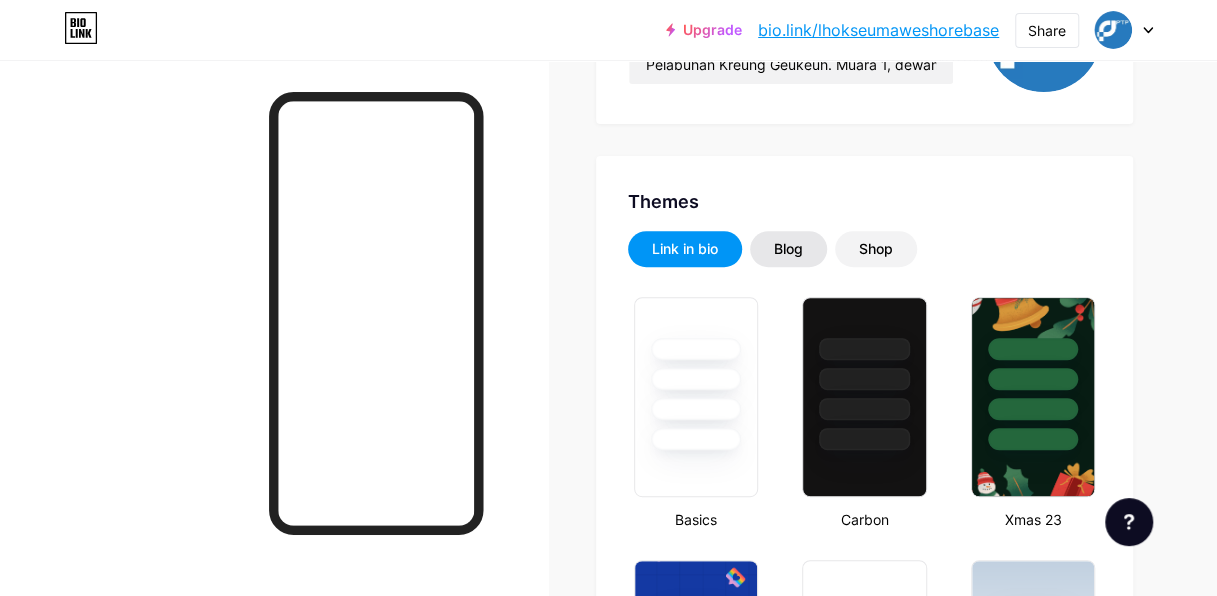click on "Blog" at bounding box center [788, 249] 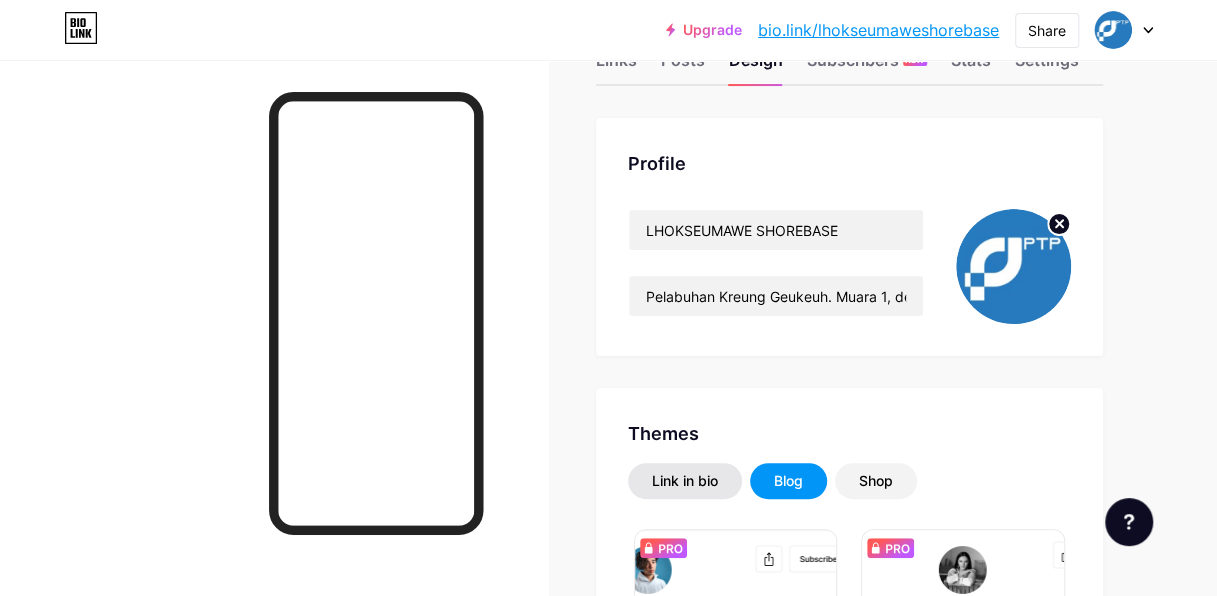 scroll, scrollTop: 100, scrollLeft: 0, axis: vertical 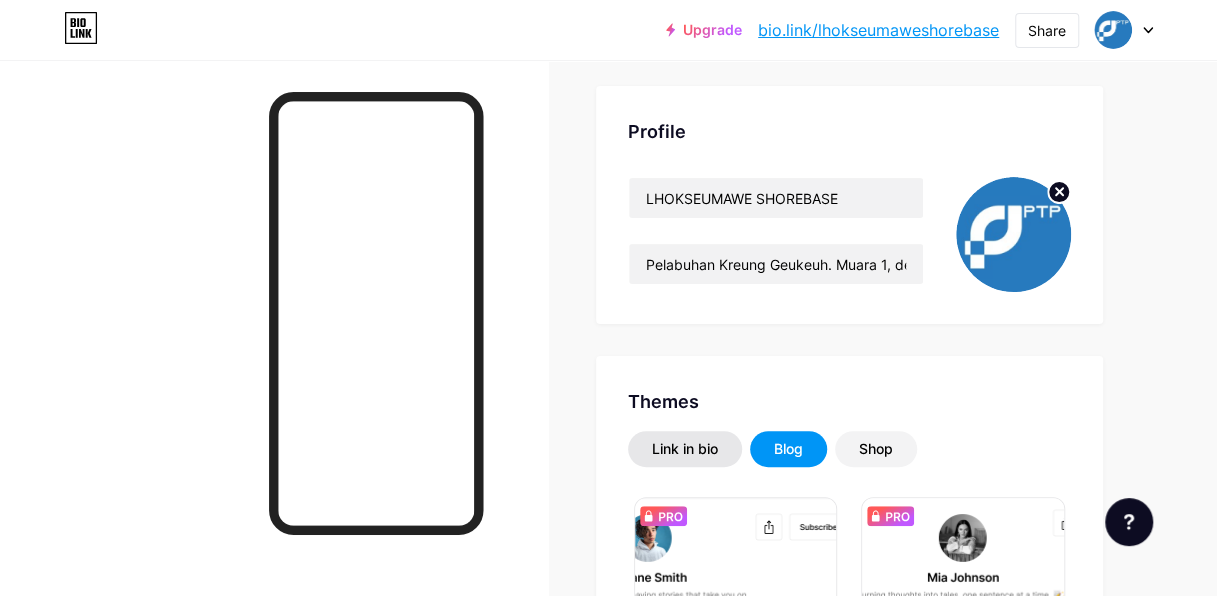 click on "Link in bio" at bounding box center [685, 449] 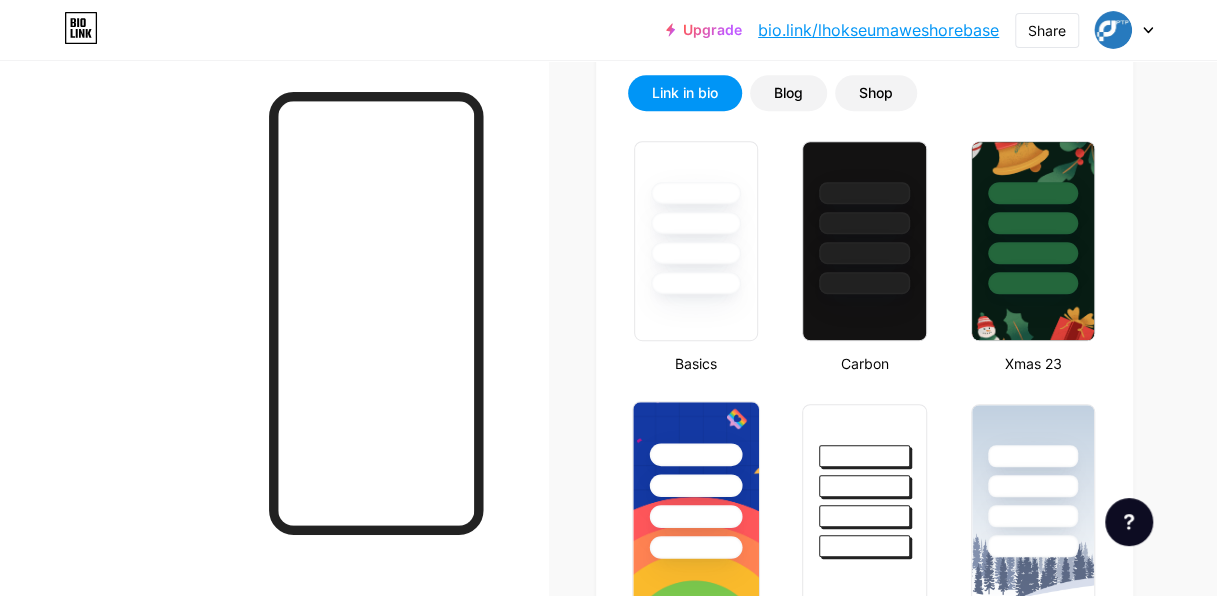 scroll, scrollTop: 500, scrollLeft: 0, axis: vertical 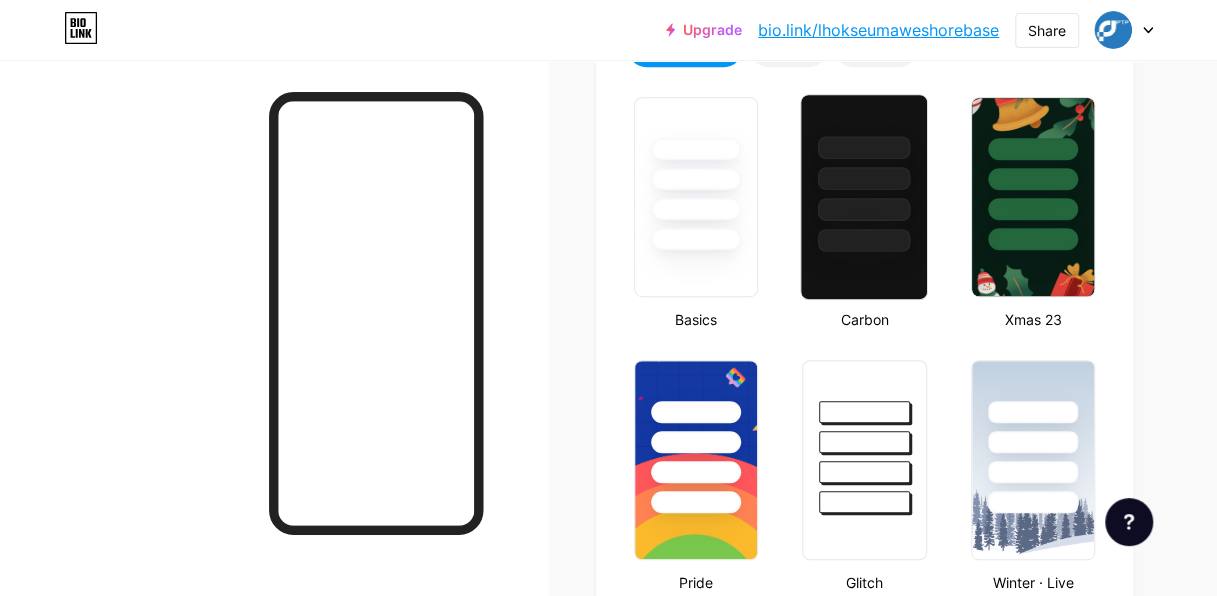 click at bounding box center (864, 240) 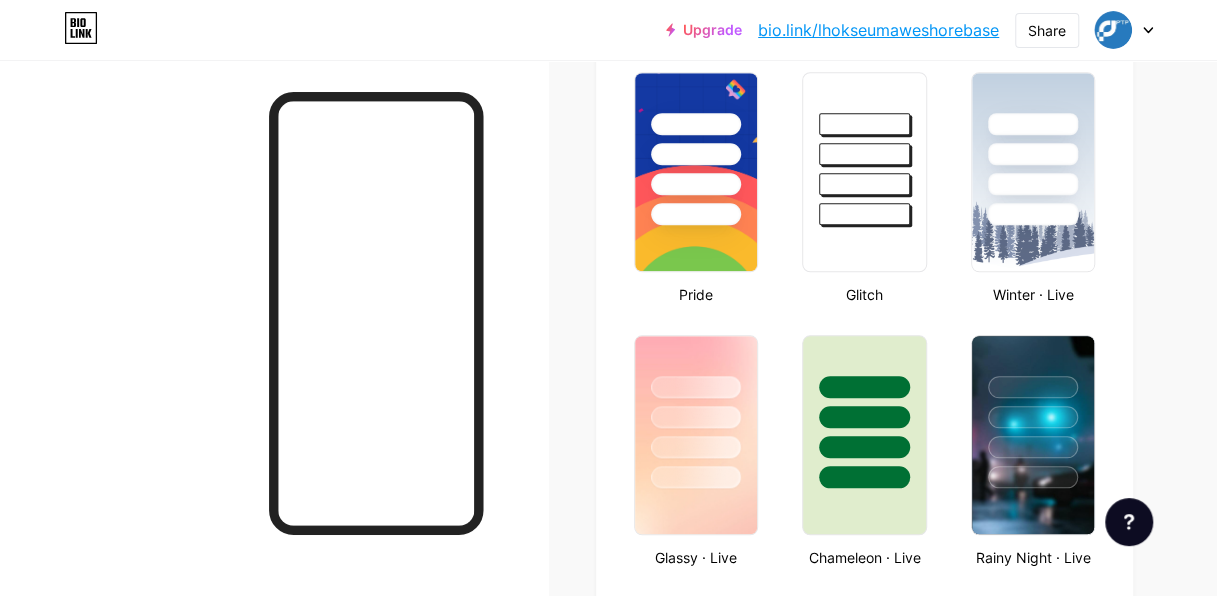 scroll, scrollTop: 900, scrollLeft: 0, axis: vertical 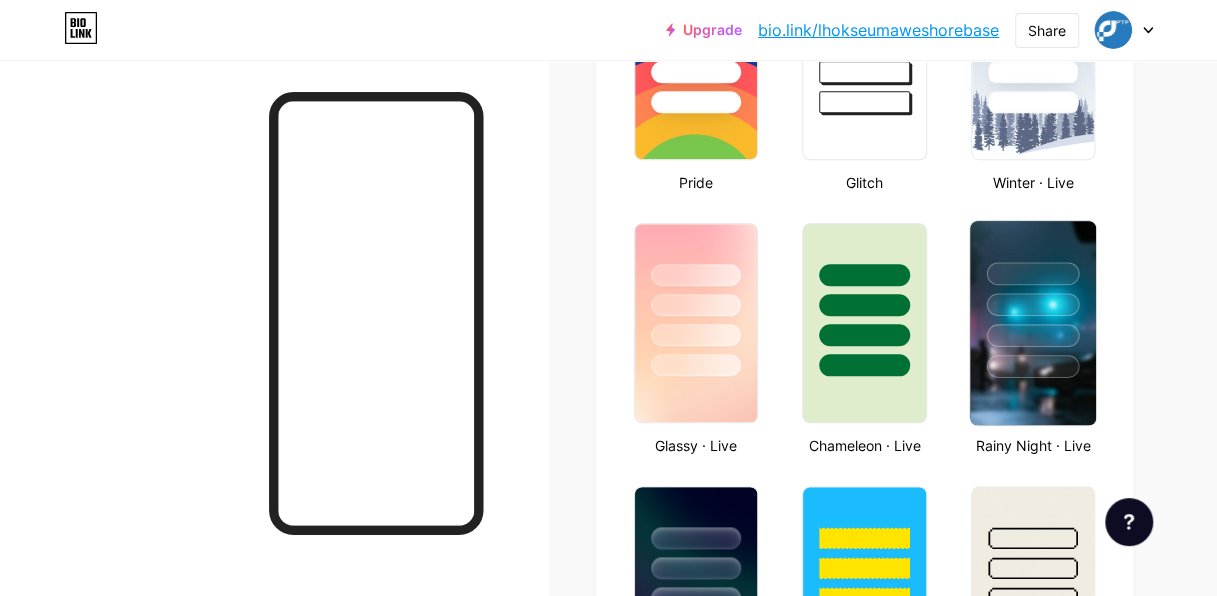 click at bounding box center (1032, 366) 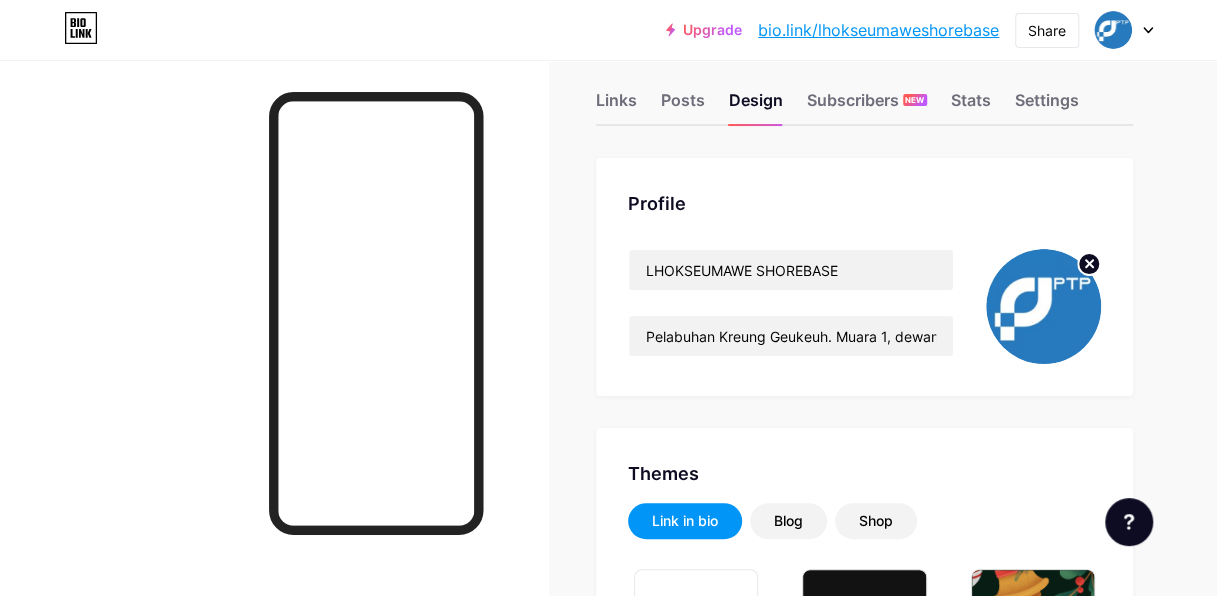 scroll, scrollTop: 0, scrollLeft: 0, axis: both 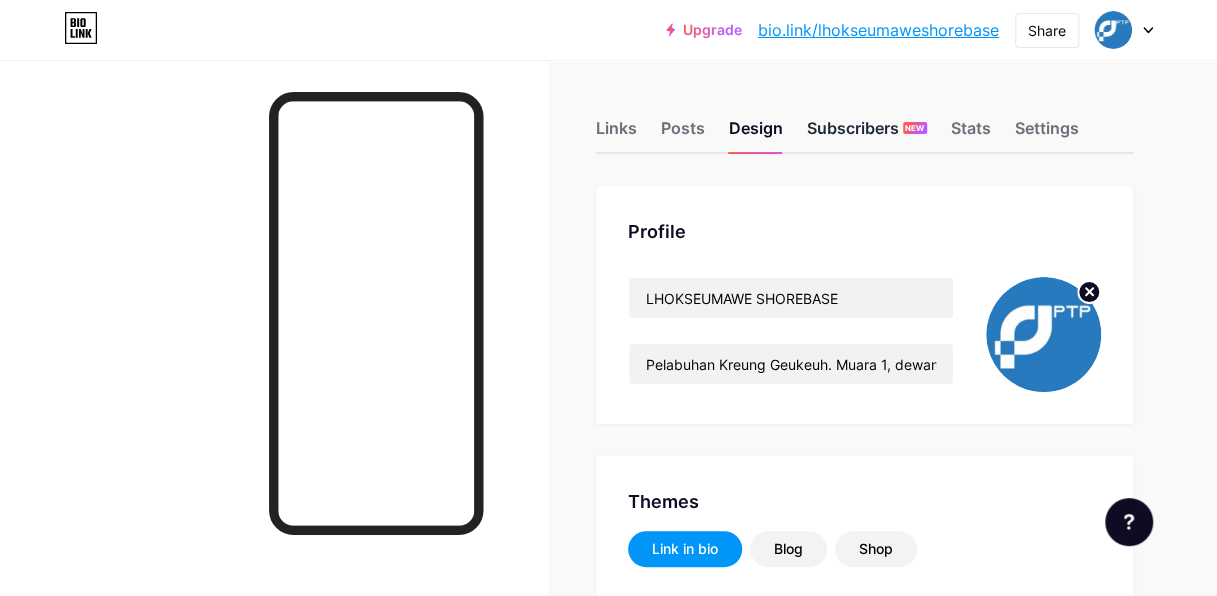 click on "Subscribers
NEW" at bounding box center (867, 134) 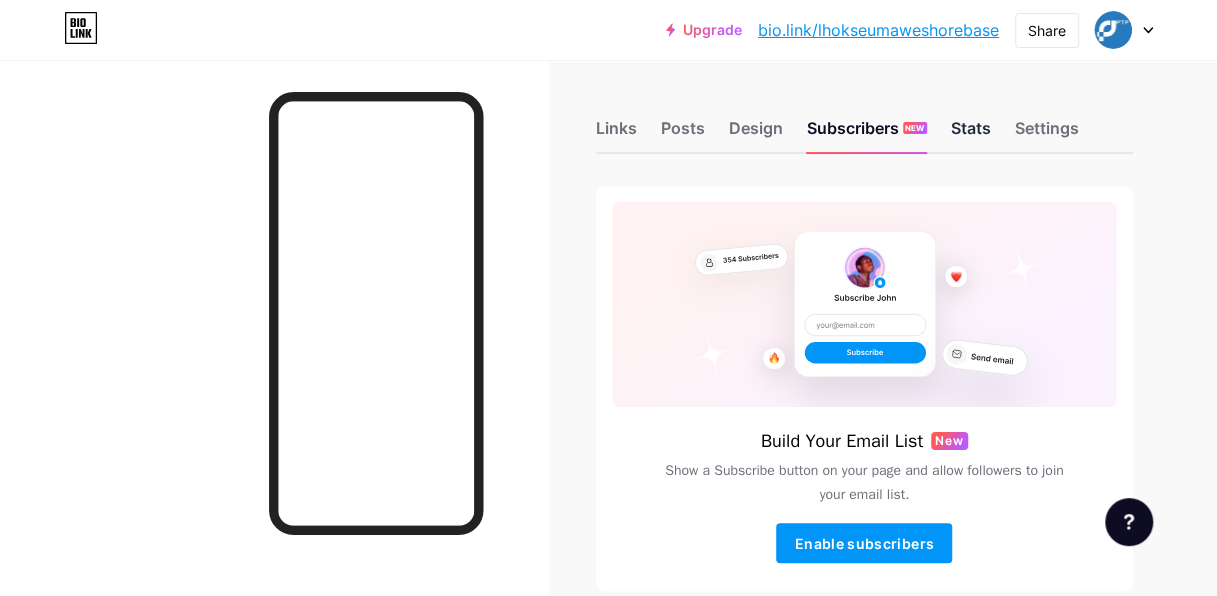 scroll, scrollTop: 0, scrollLeft: 0, axis: both 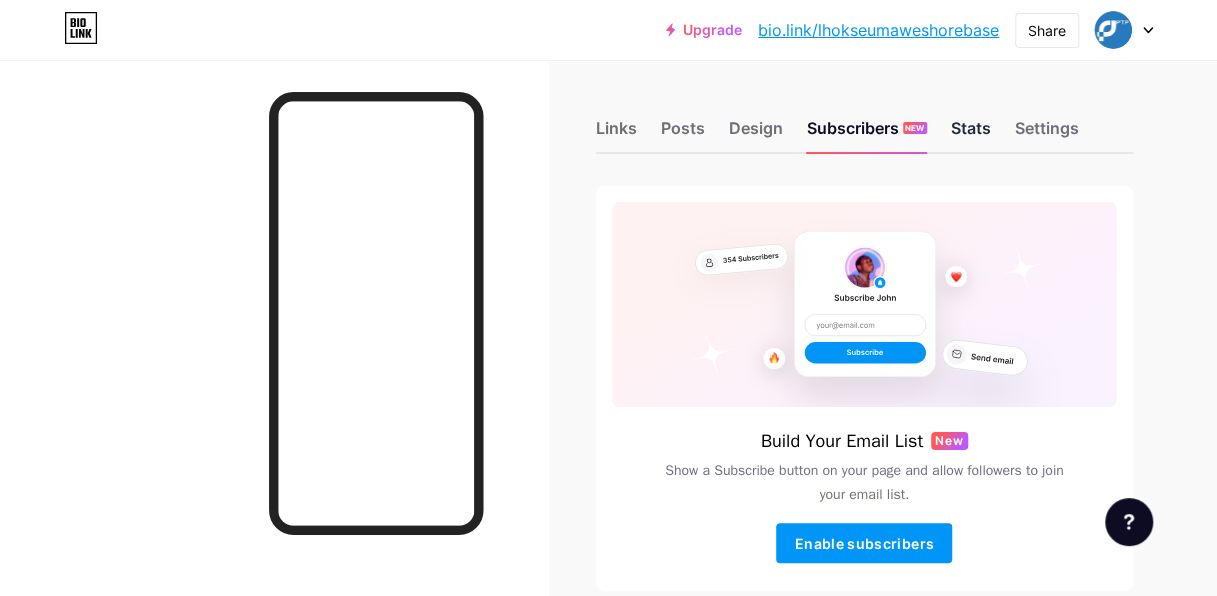 click on "Stats" at bounding box center (971, 134) 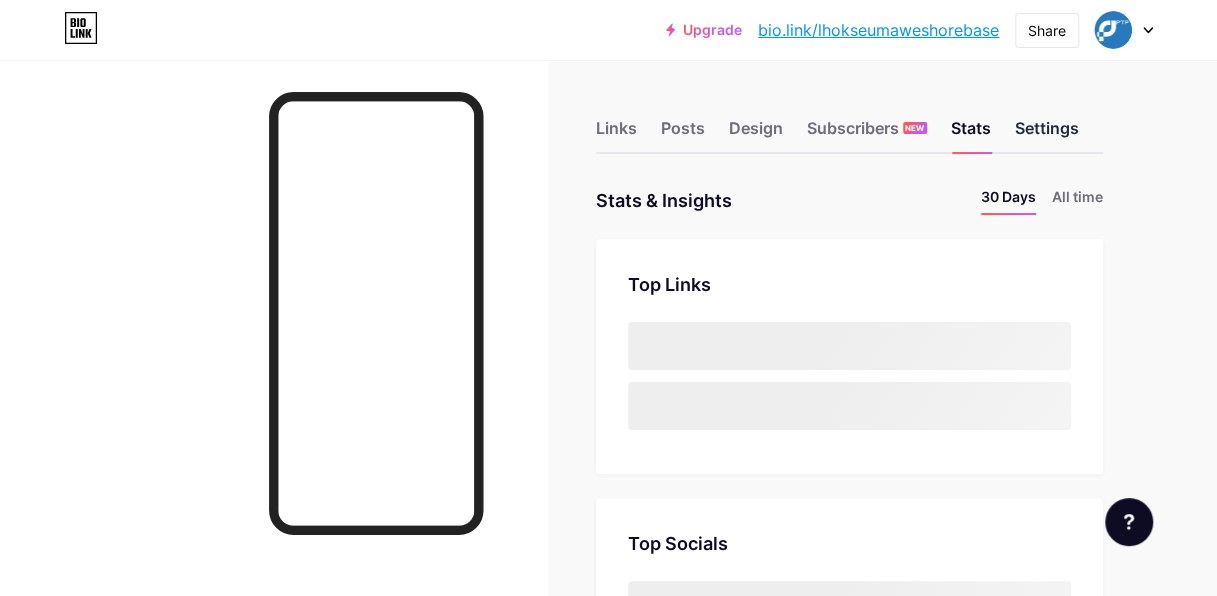 click on "Settings" at bounding box center [1047, 134] 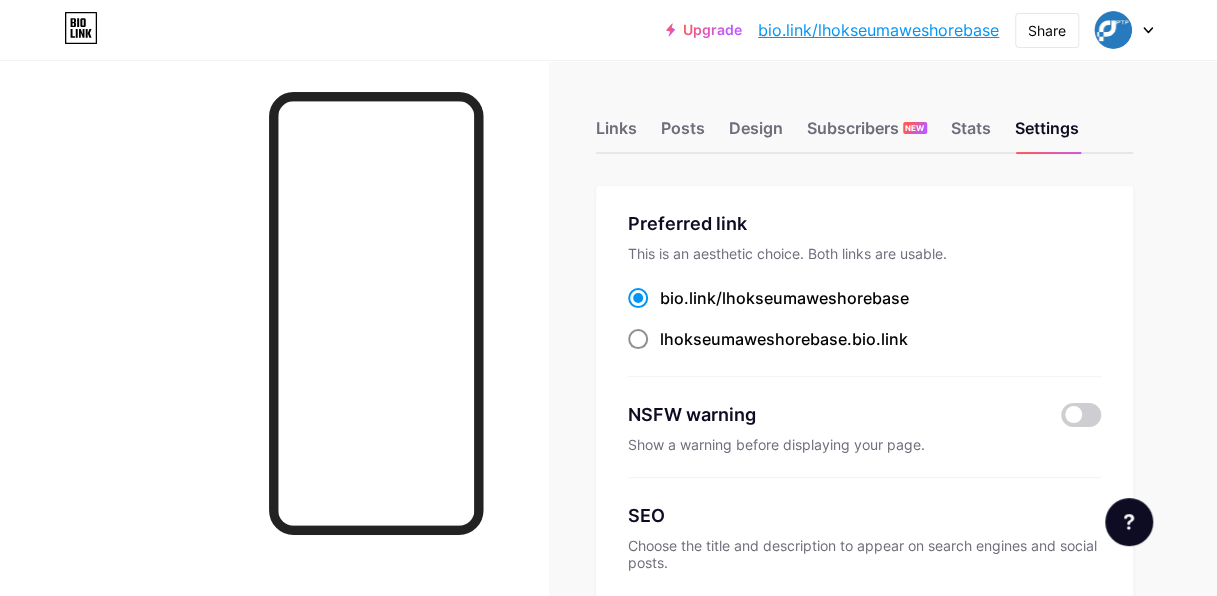 click at bounding box center (638, 339) 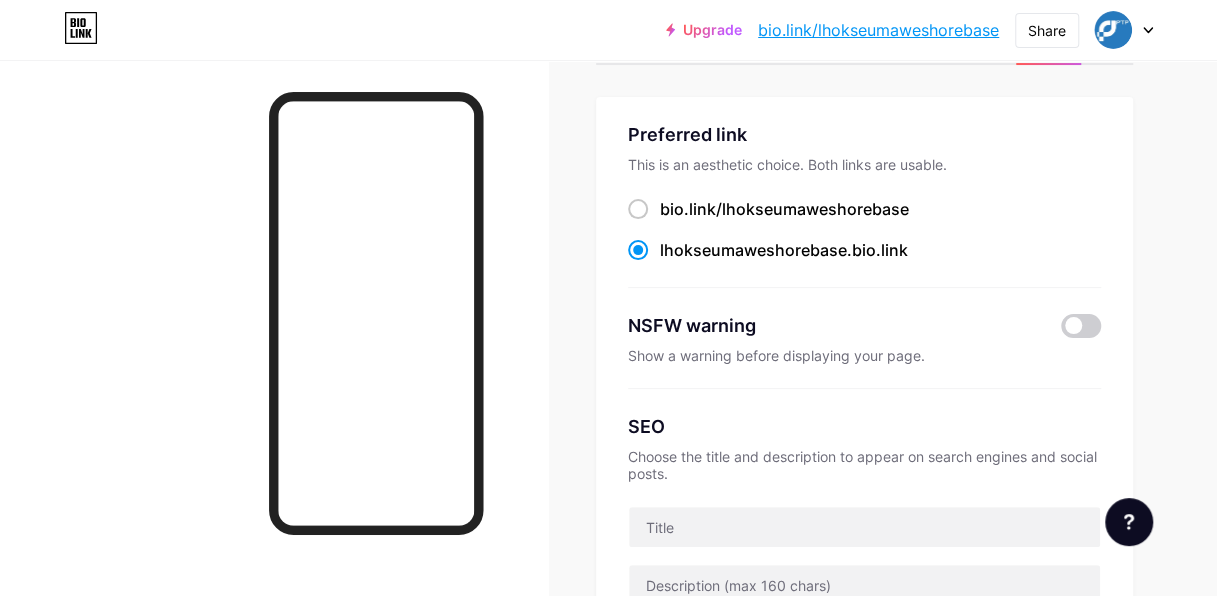 scroll, scrollTop: 200, scrollLeft: 0, axis: vertical 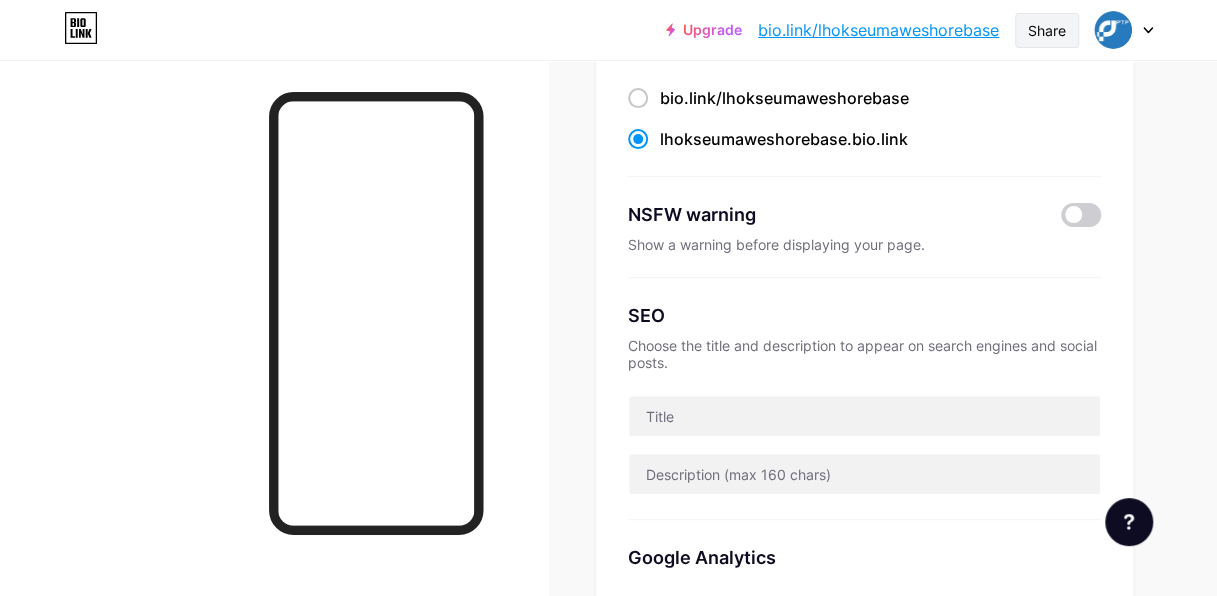 click on "Share" at bounding box center (1047, 30) 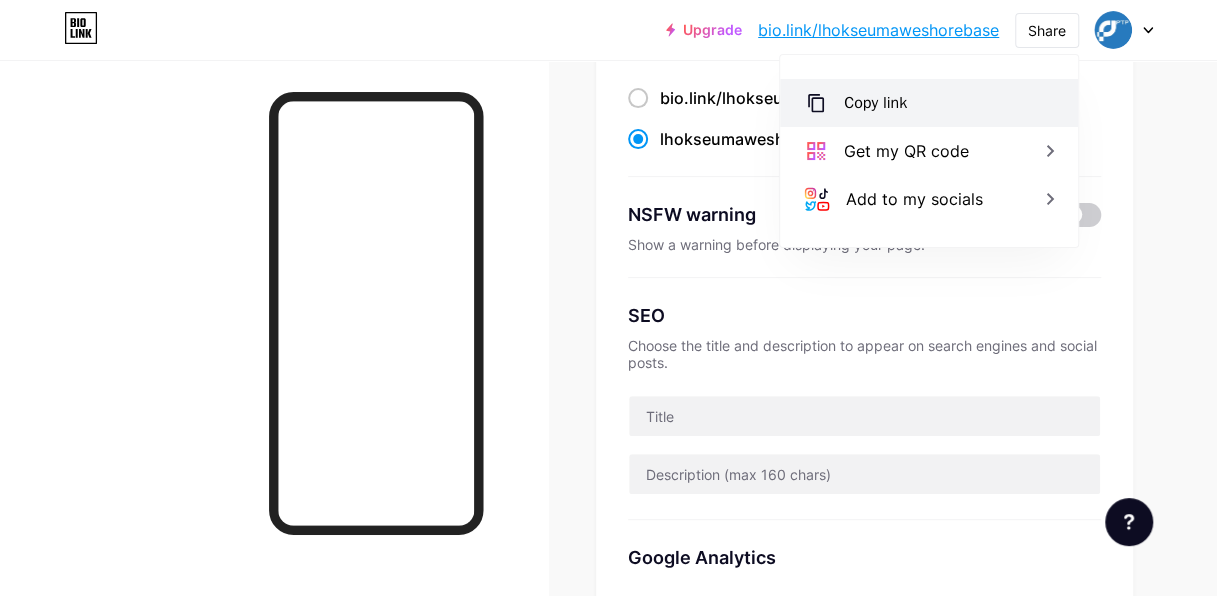 click on "Copy link" at bounding box center (875, 103) 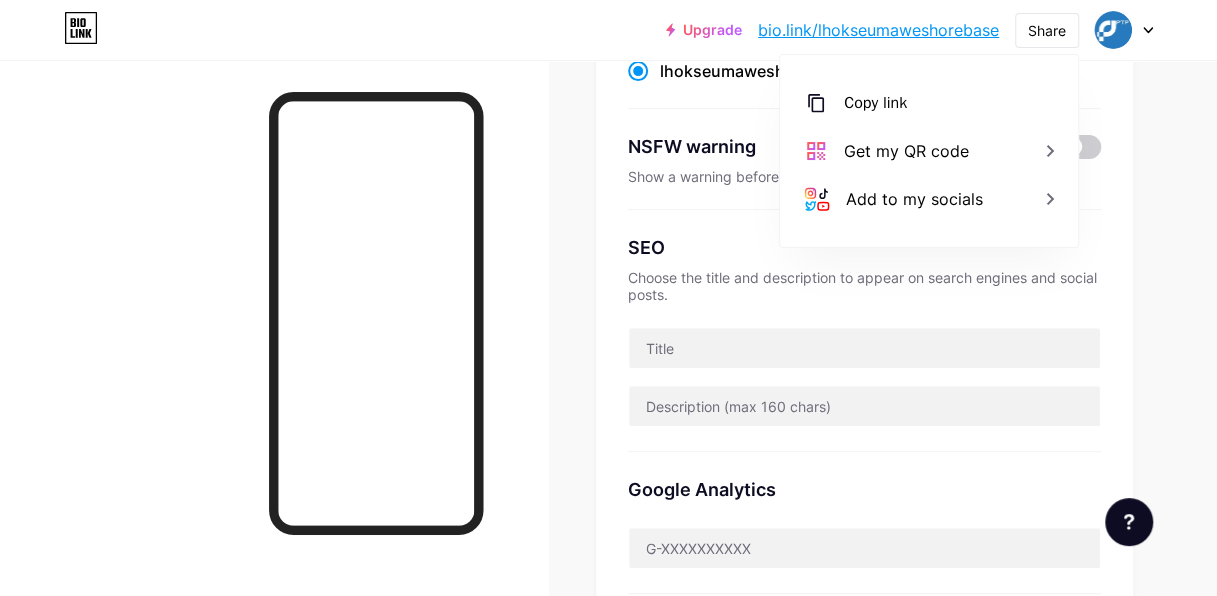 scroll, scrollTop: 300, scrollLeft: 0, axis: vertical 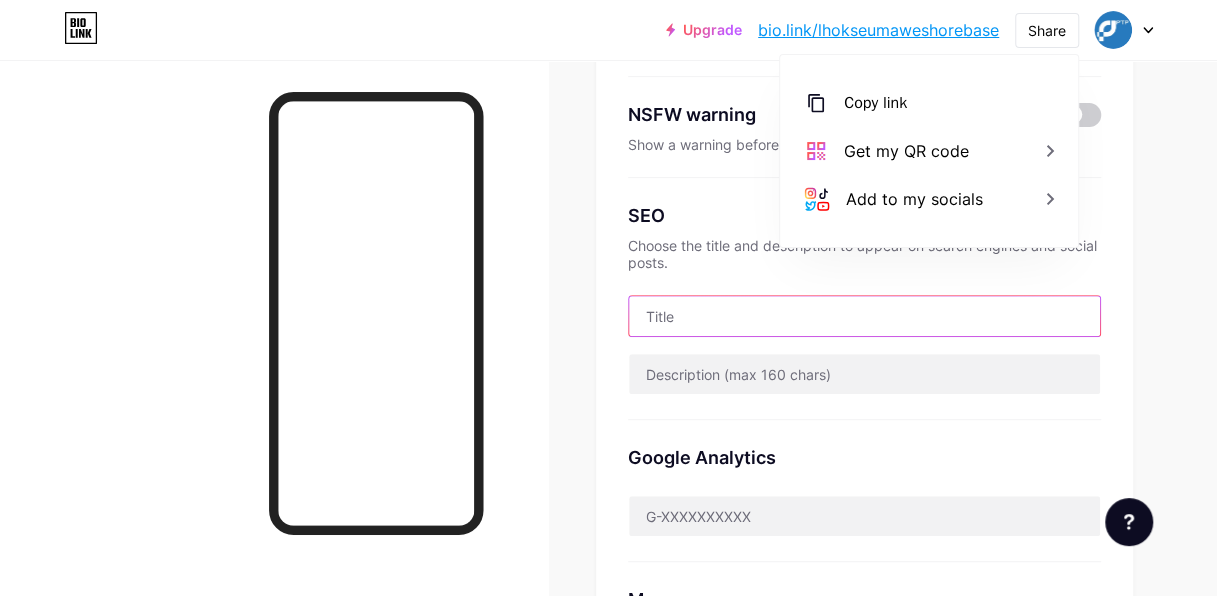 click at bounding box center [864, 316] 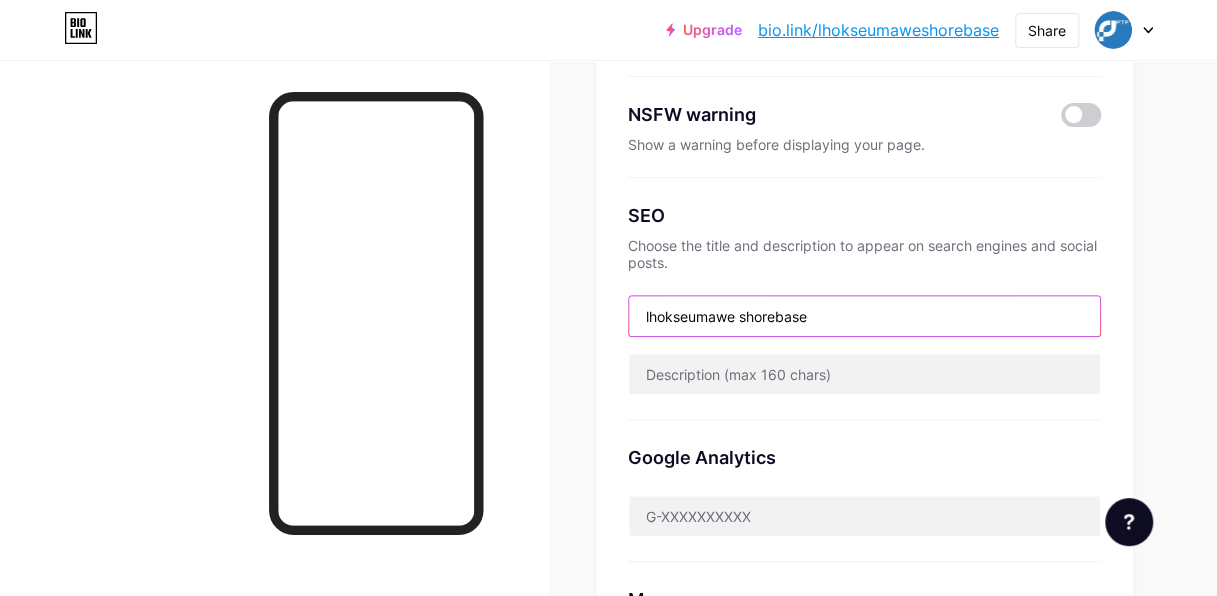 scroll, scrollTop: 400, scrollLeft: 0, axis: vertical 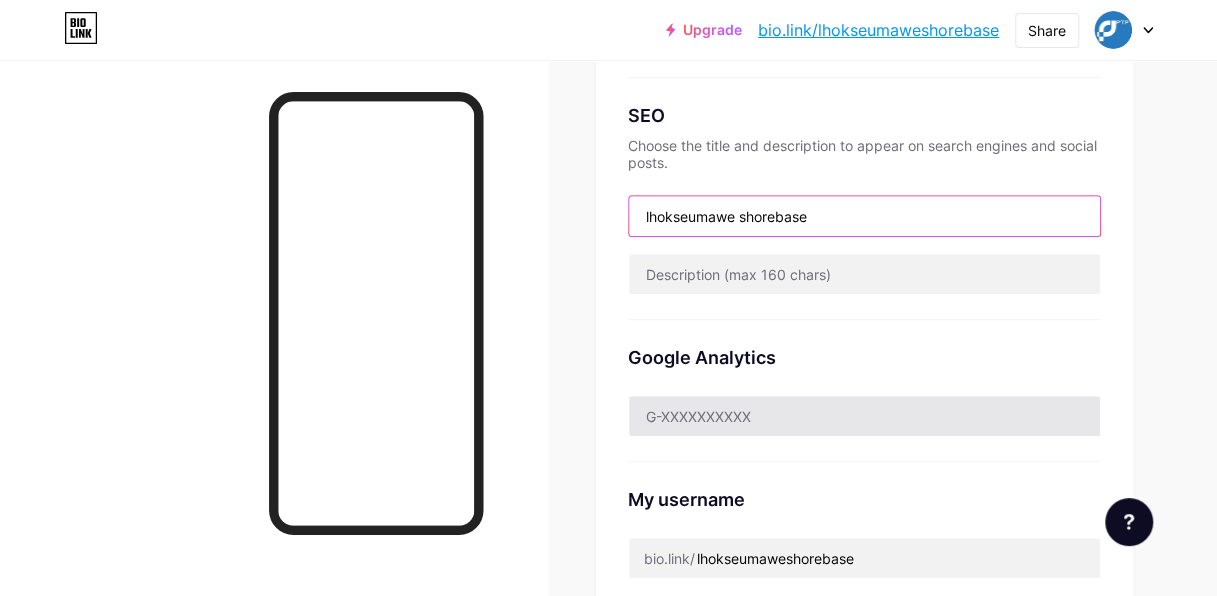 type on "[USERNAME]" 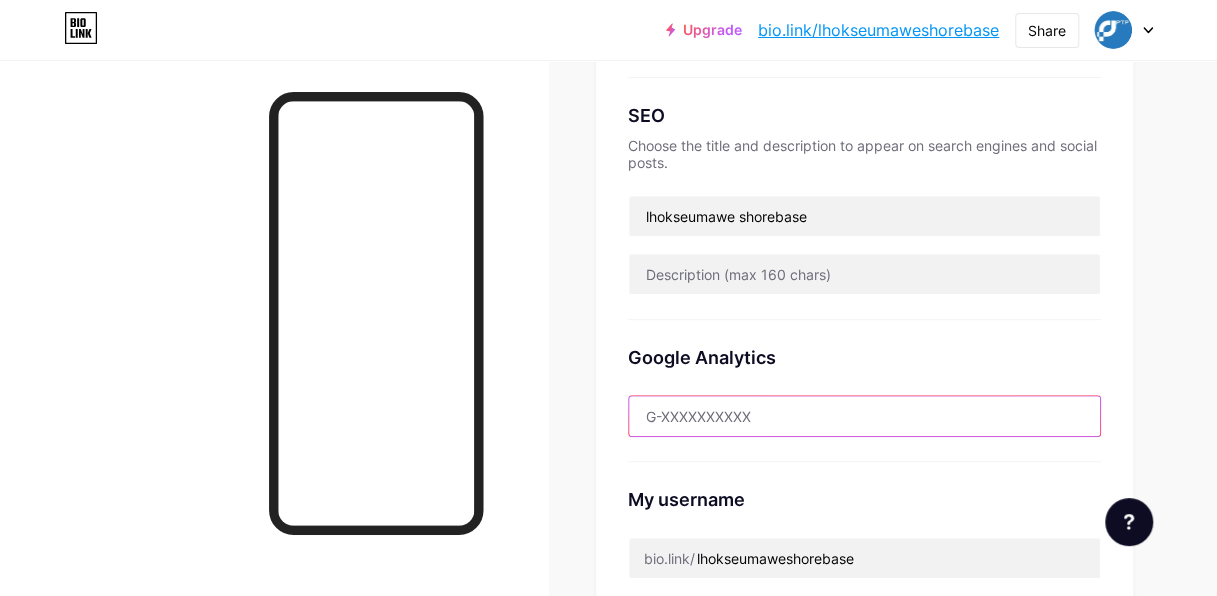click at bounding box center (864, 416) 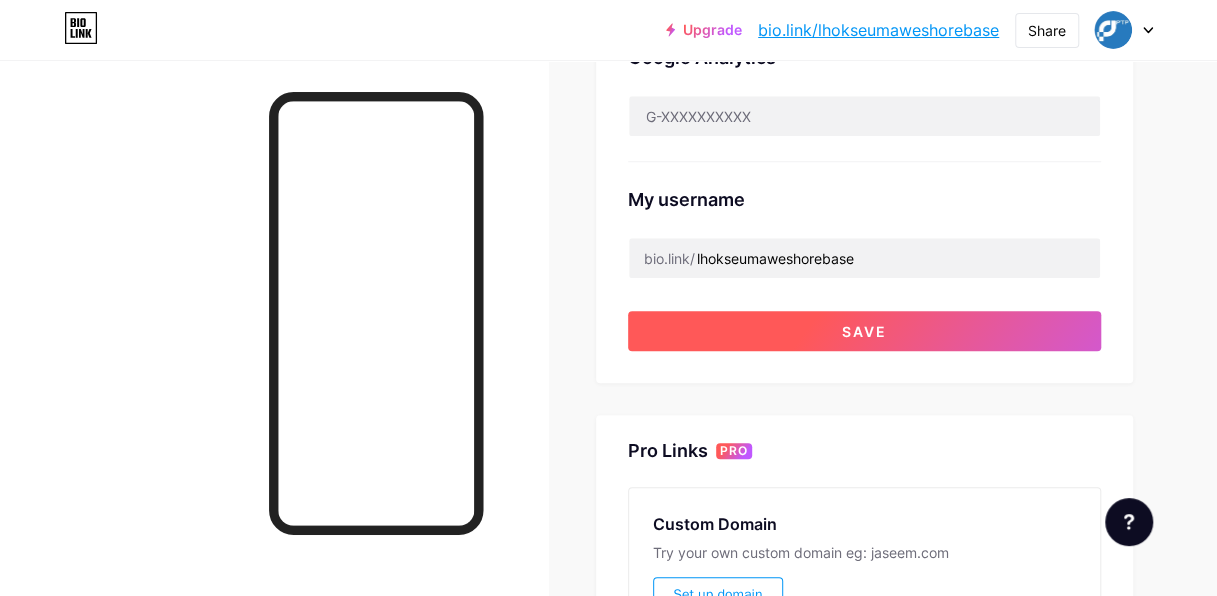 click on "Save" at bounding box center [864, 331] 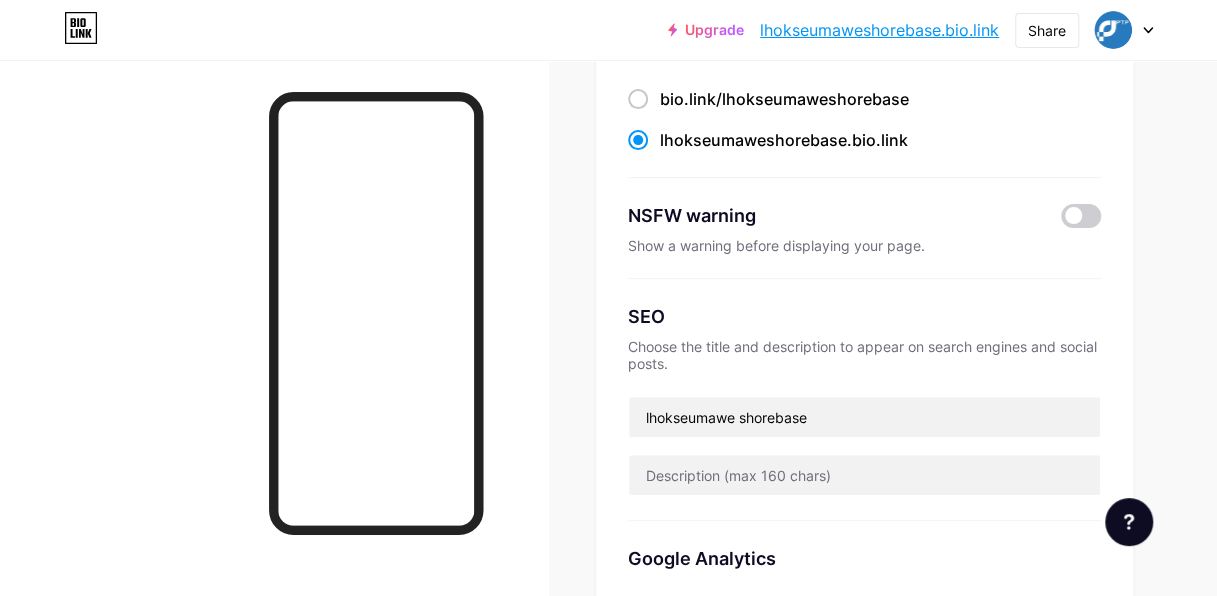 scroll, scrollTop: 100, scrollLeft: 0, axis: vertical 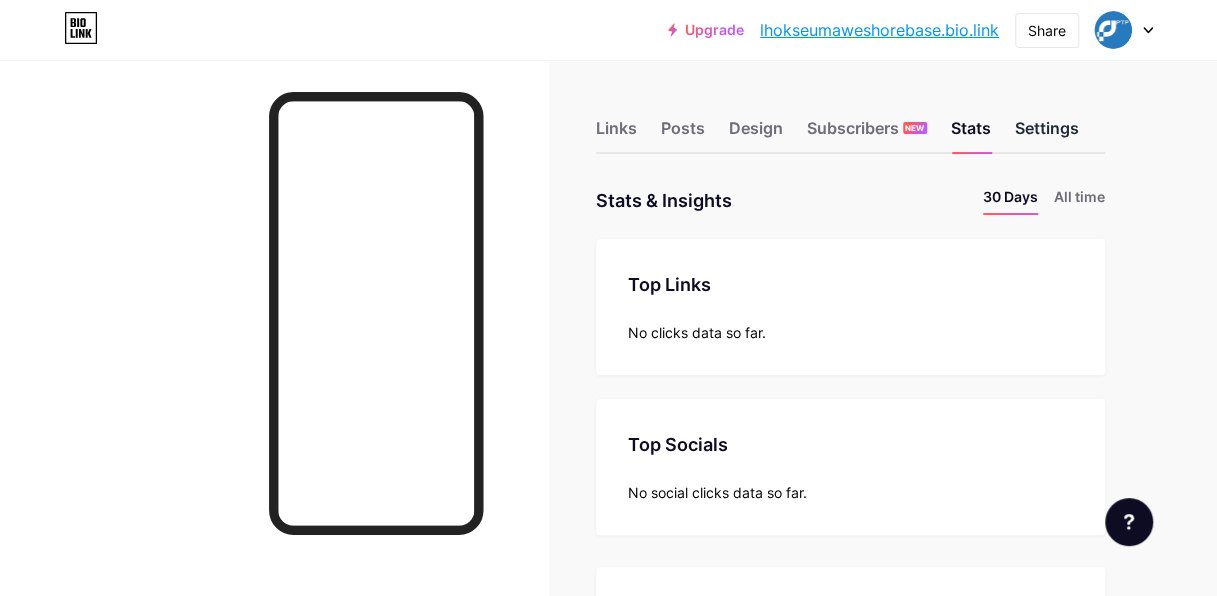 click on "Settings" at bounding box center [1047, 134] 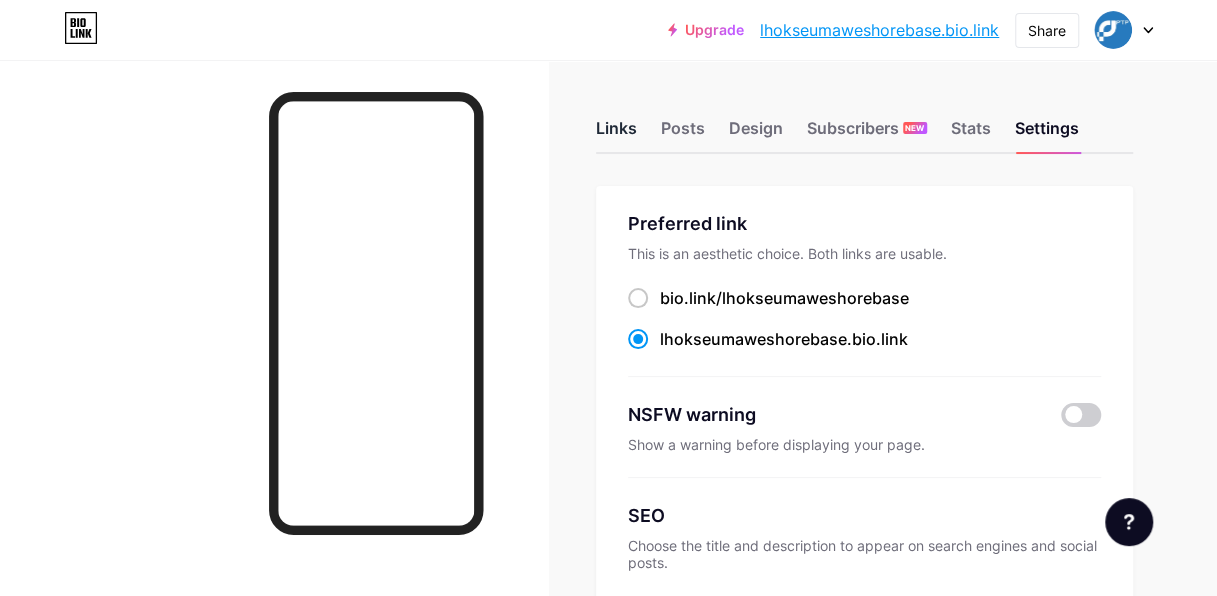 click on "Links" at bounding box center (616, 134) 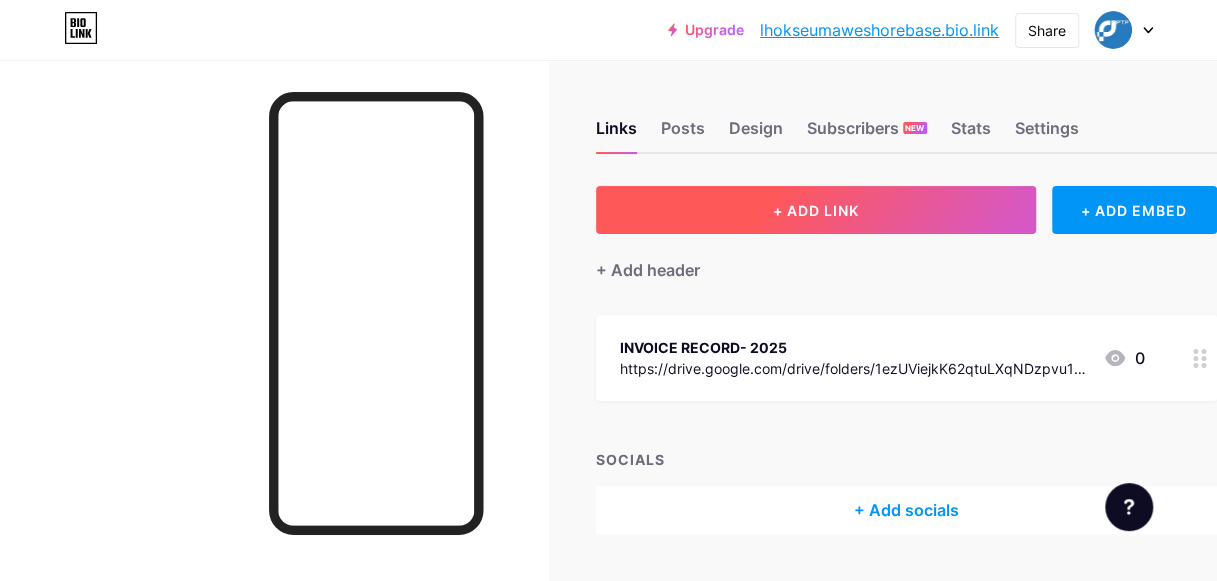 click on "+ ADD LINK" at bounding box center (816, 210) 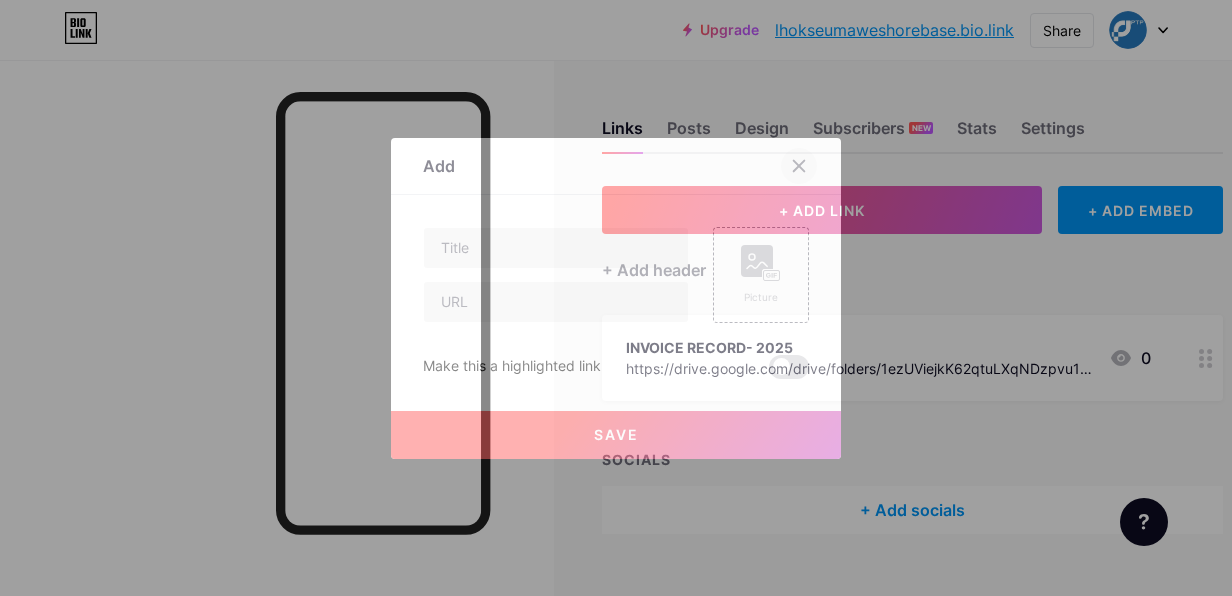 click 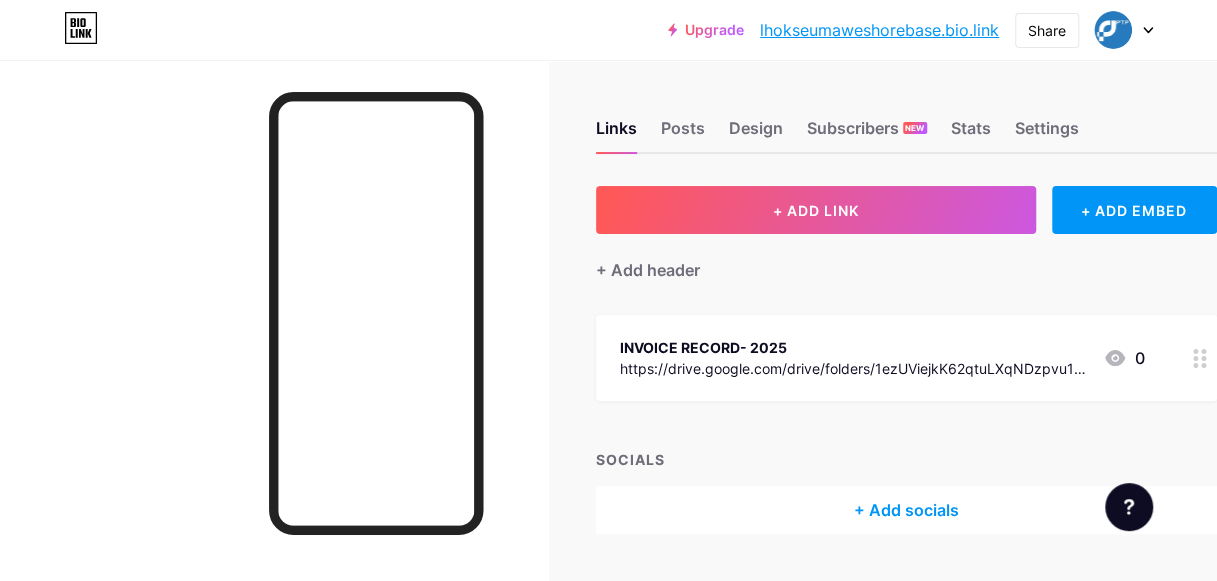 drag, startPoint x: 483, startPoint y: 327, endPoint x: 543, endPoint y: 359, distance: 68 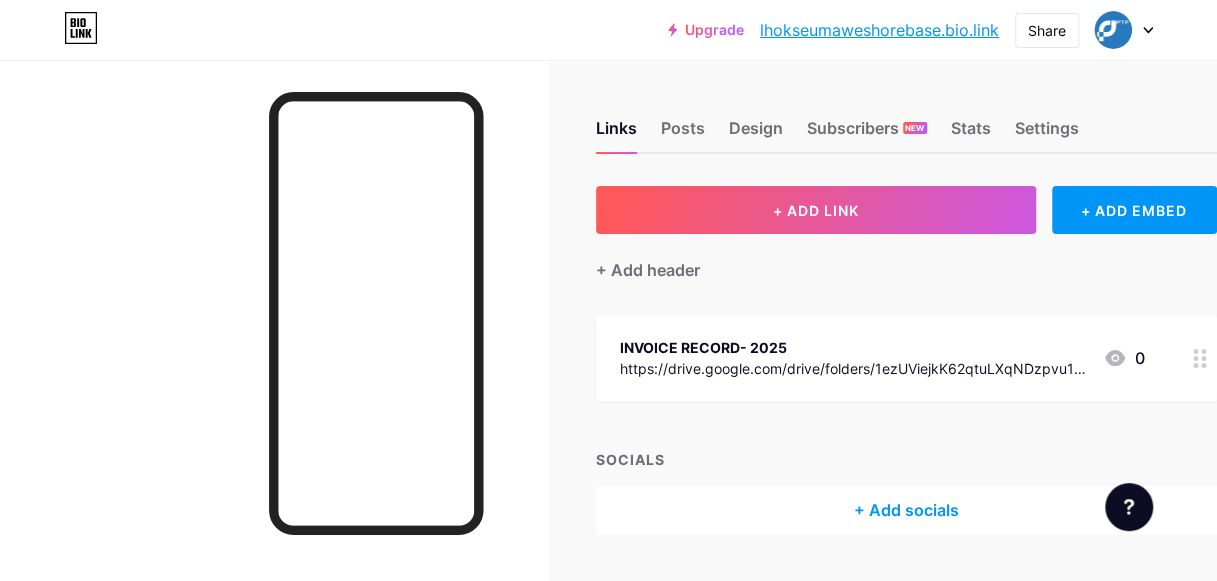 click at bounding box center [274, 350] 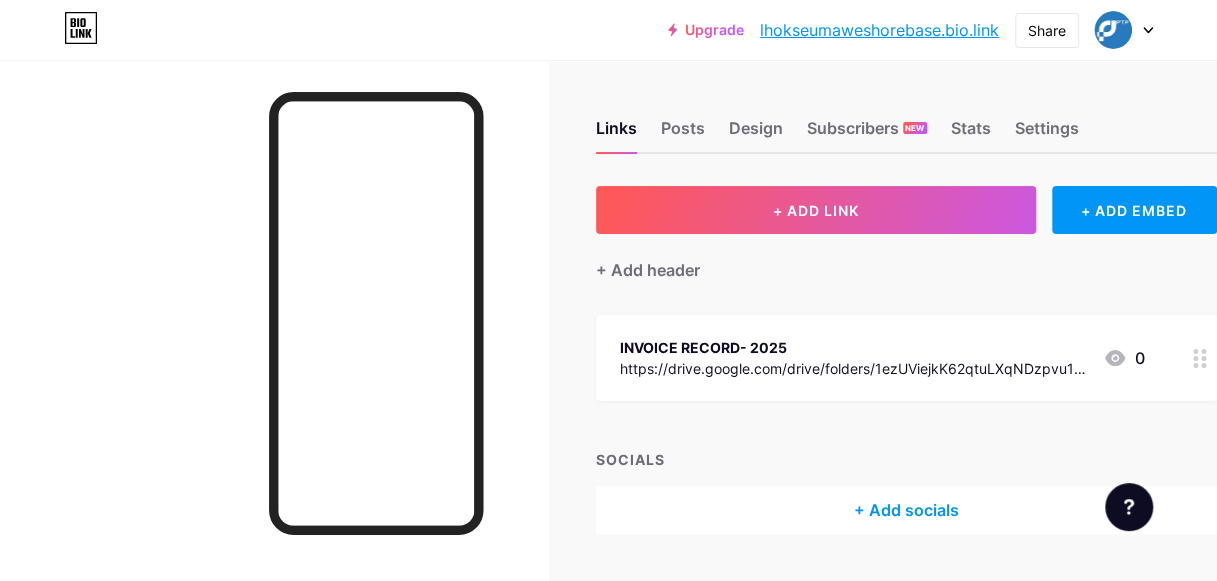 click on "+ Add socials" at bounding box center (906, 510) 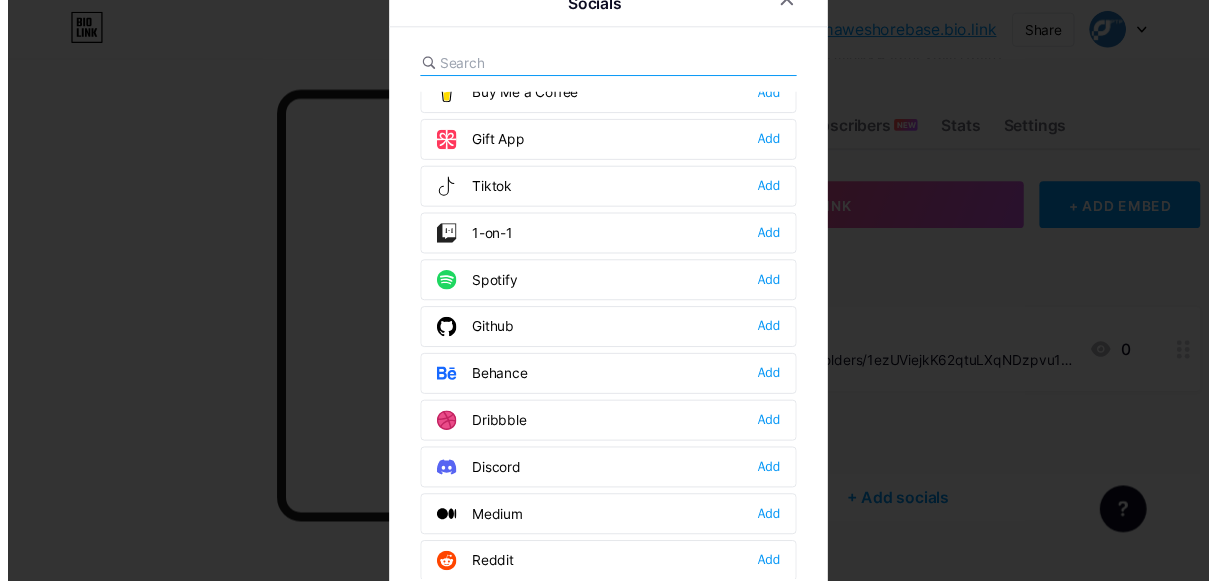 scroll, scrollTop: 0, scrollLeft: 0, axis: both 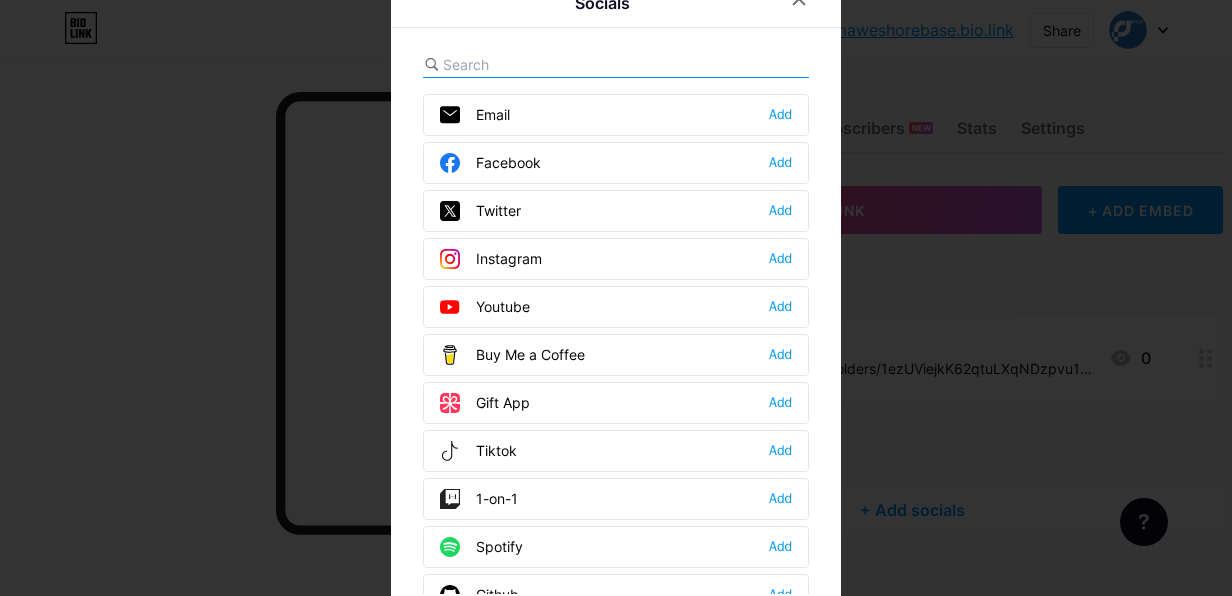 click at bounding box center (553, 64) 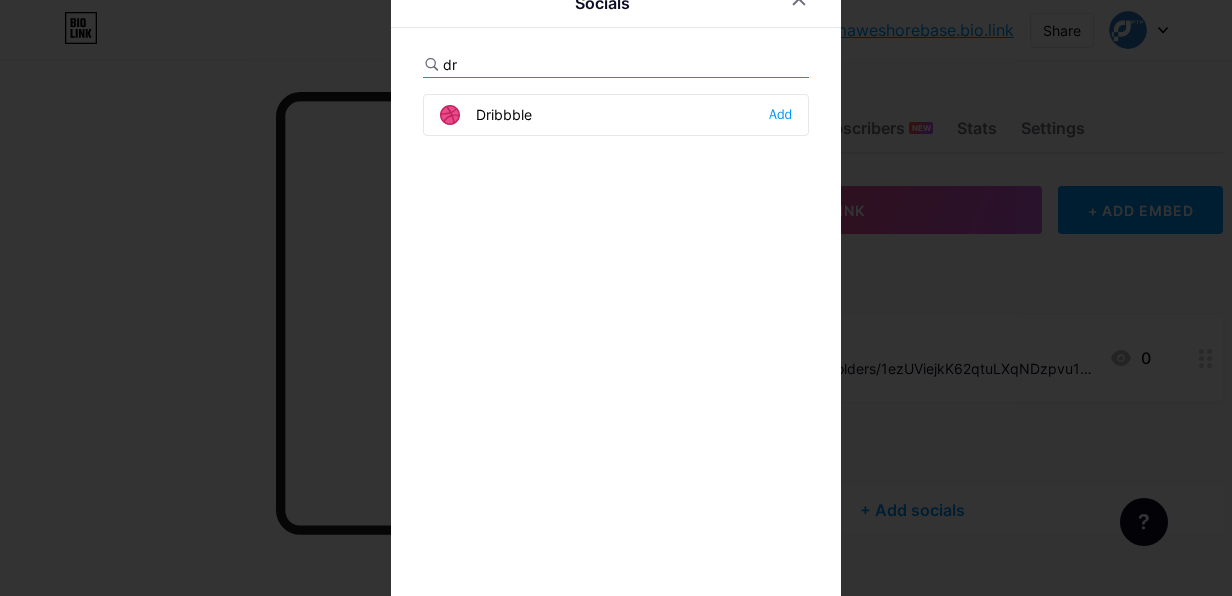 type on "d" 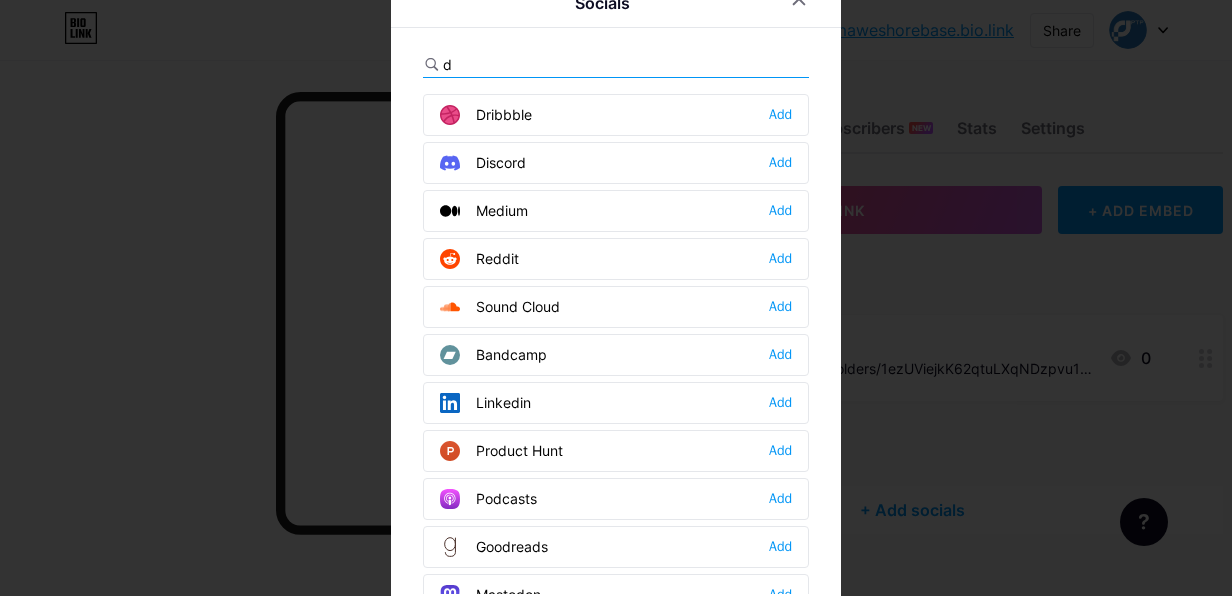 type 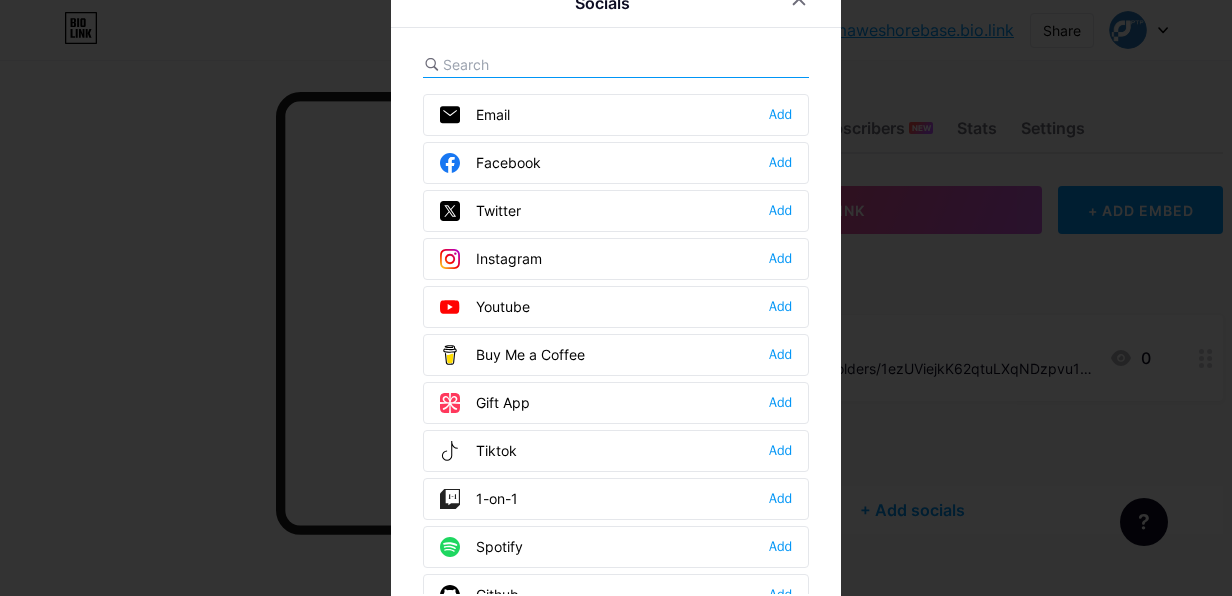 click at bounding box center [616, 298] 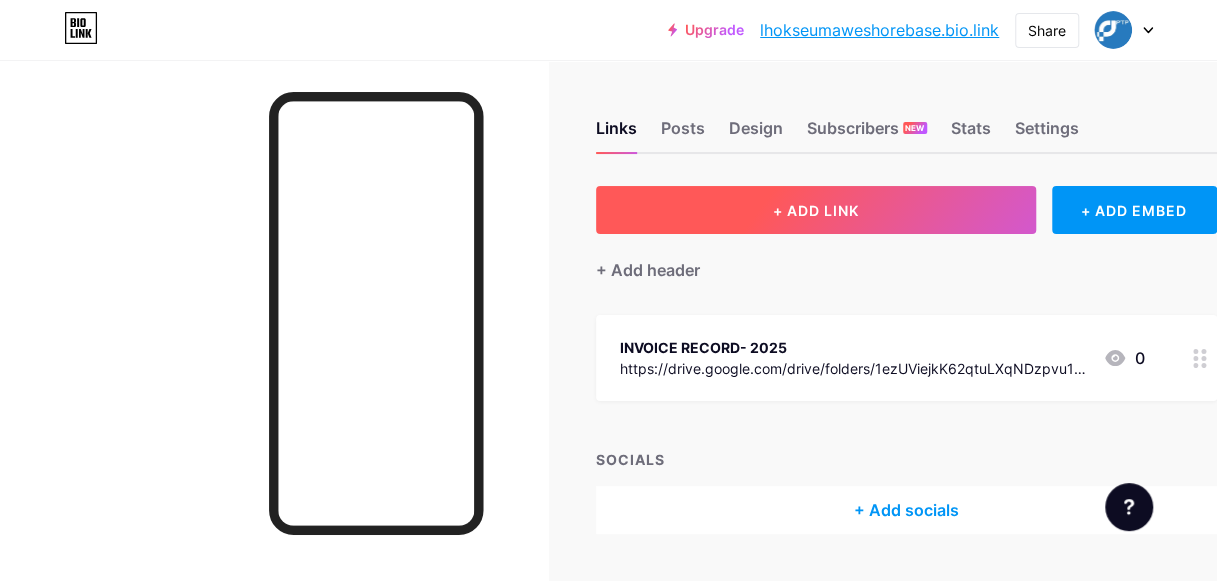 click on "+ ADD LINK" at bounding box center (816, 210) 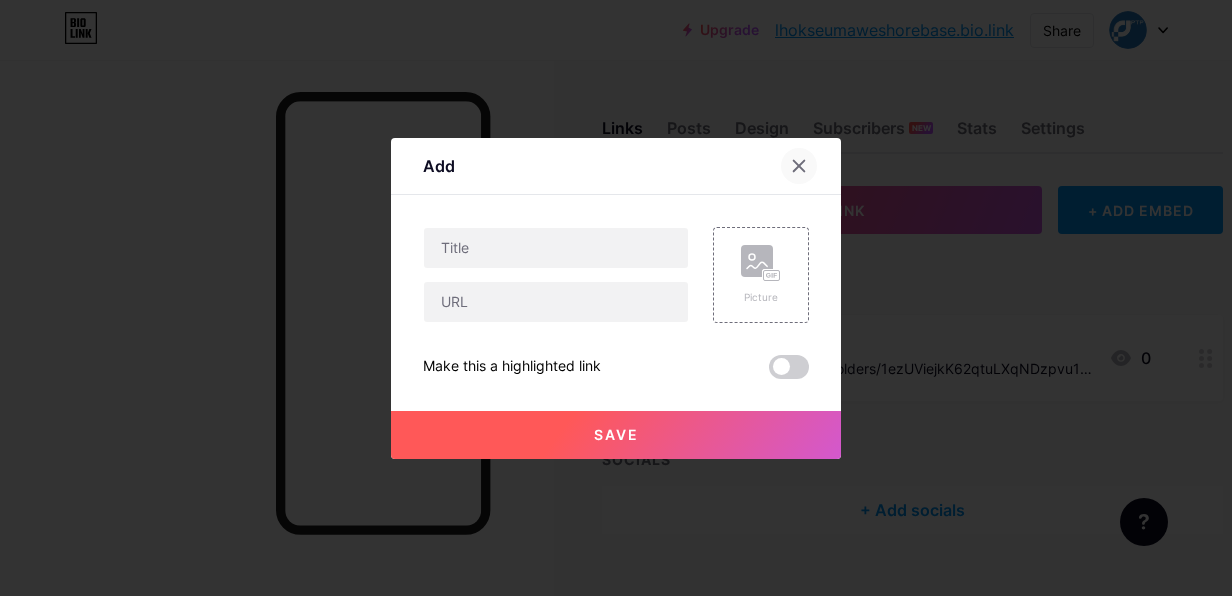 click 